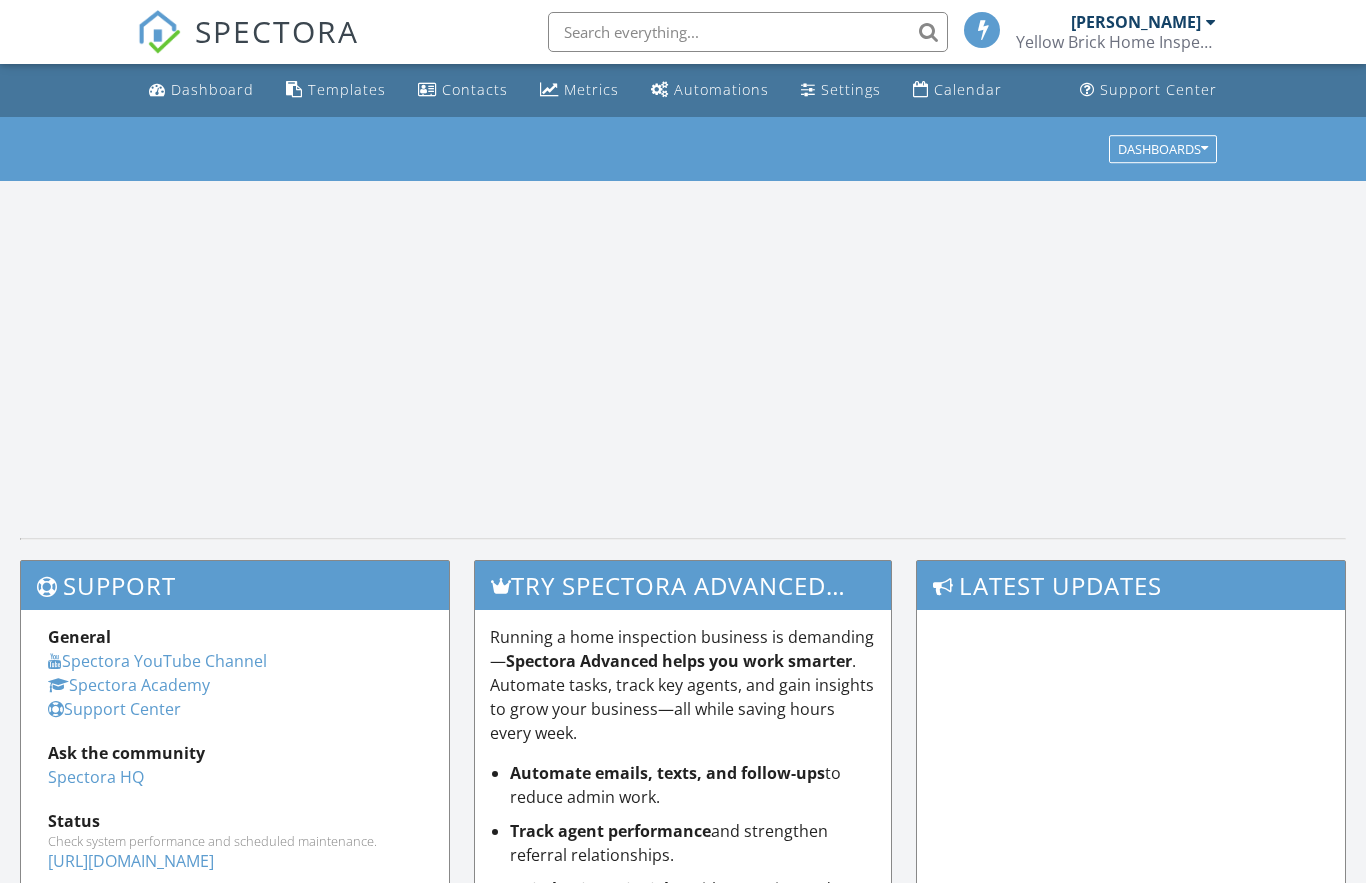 scroll, scrollTop: 0, scrollLeft: 0, axis: both 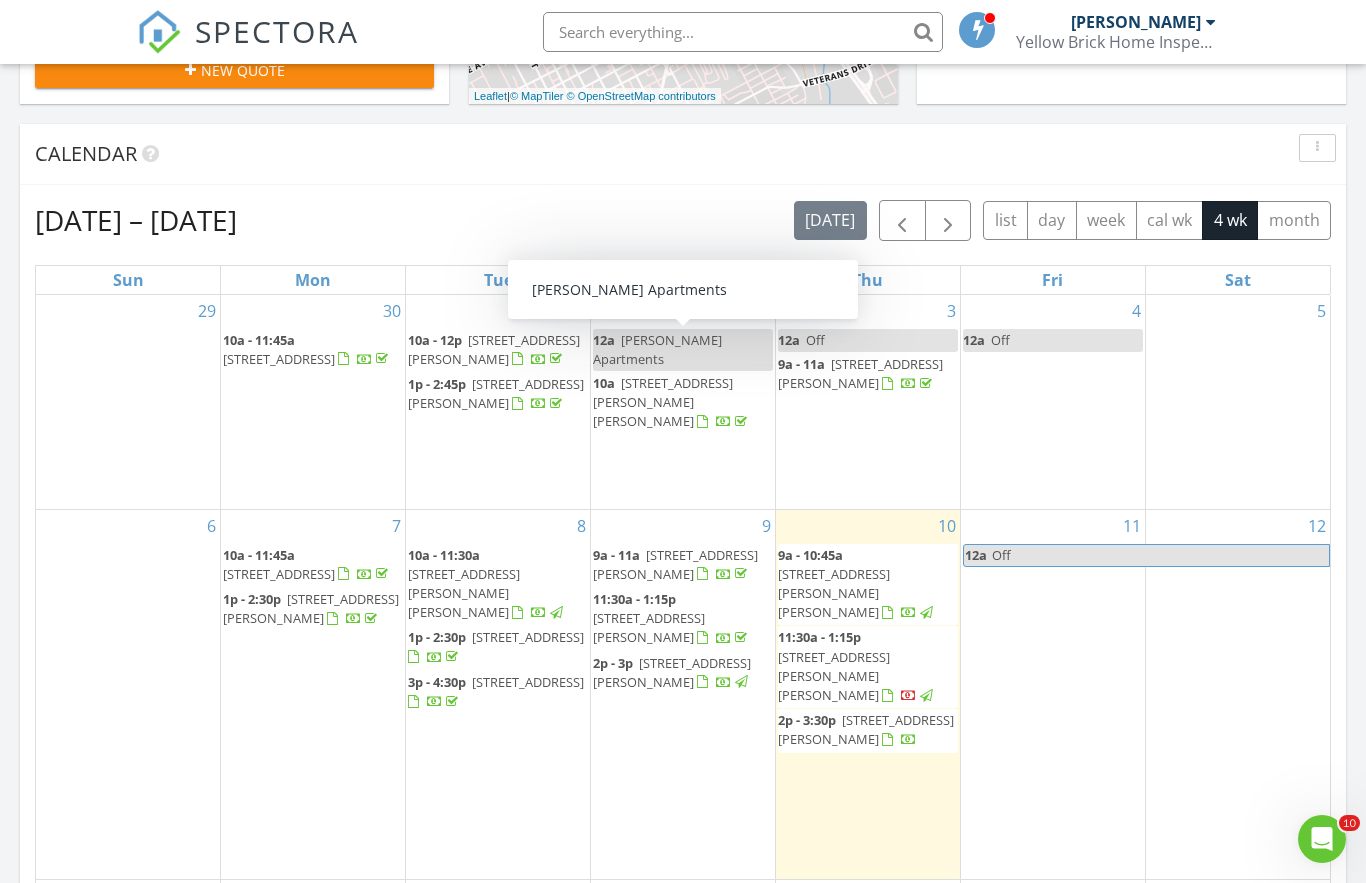 click on "11
12a
Off" at bounding box center (1053, 694) 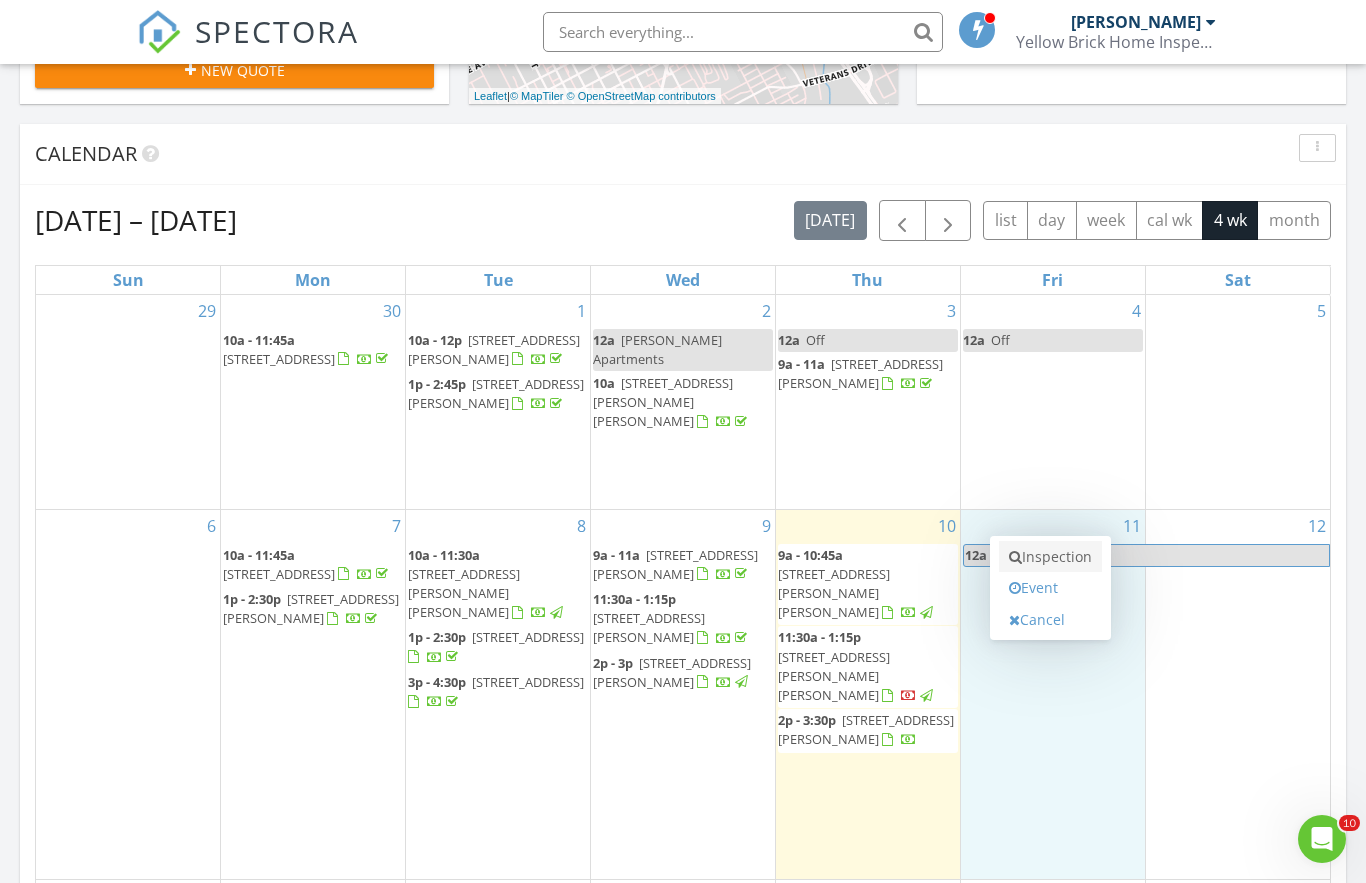 click on "Inspection" at bounding box center [1050, 557] 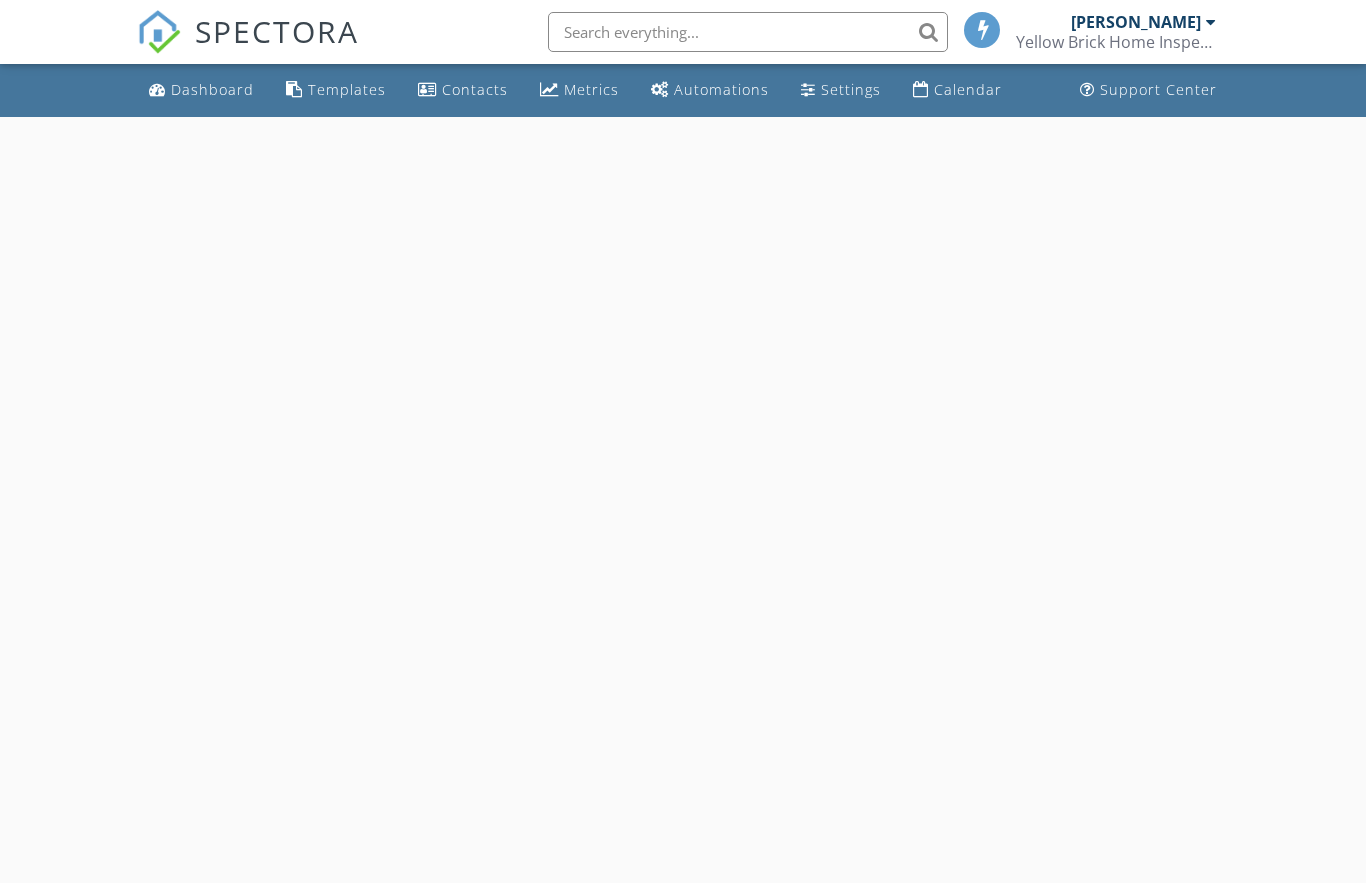 scroll, scrollTop: 0, scrollLeft: 0, axis: both 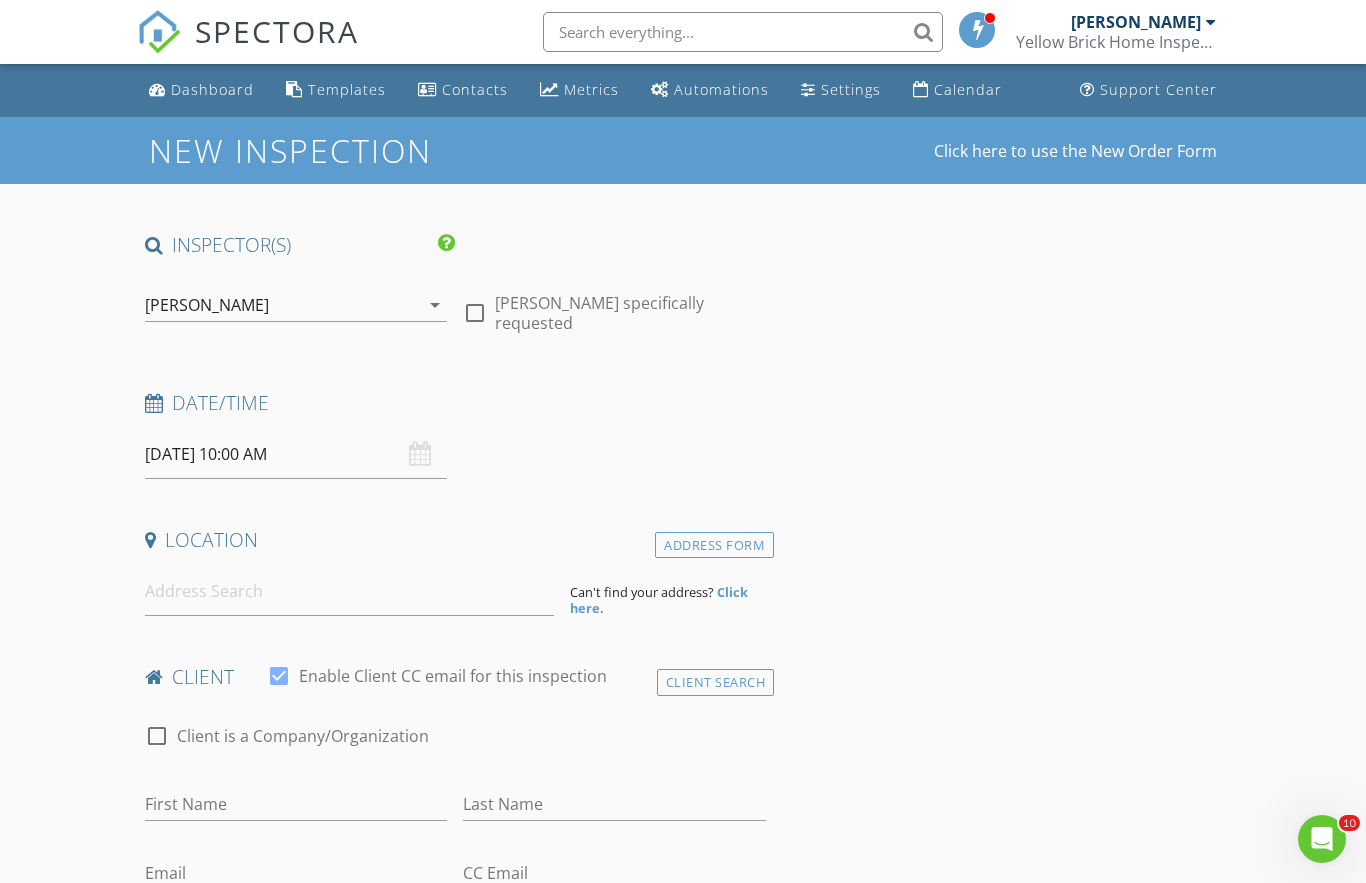 click on "[DATE] 10:00 AM" at bounding box center [296, 454] 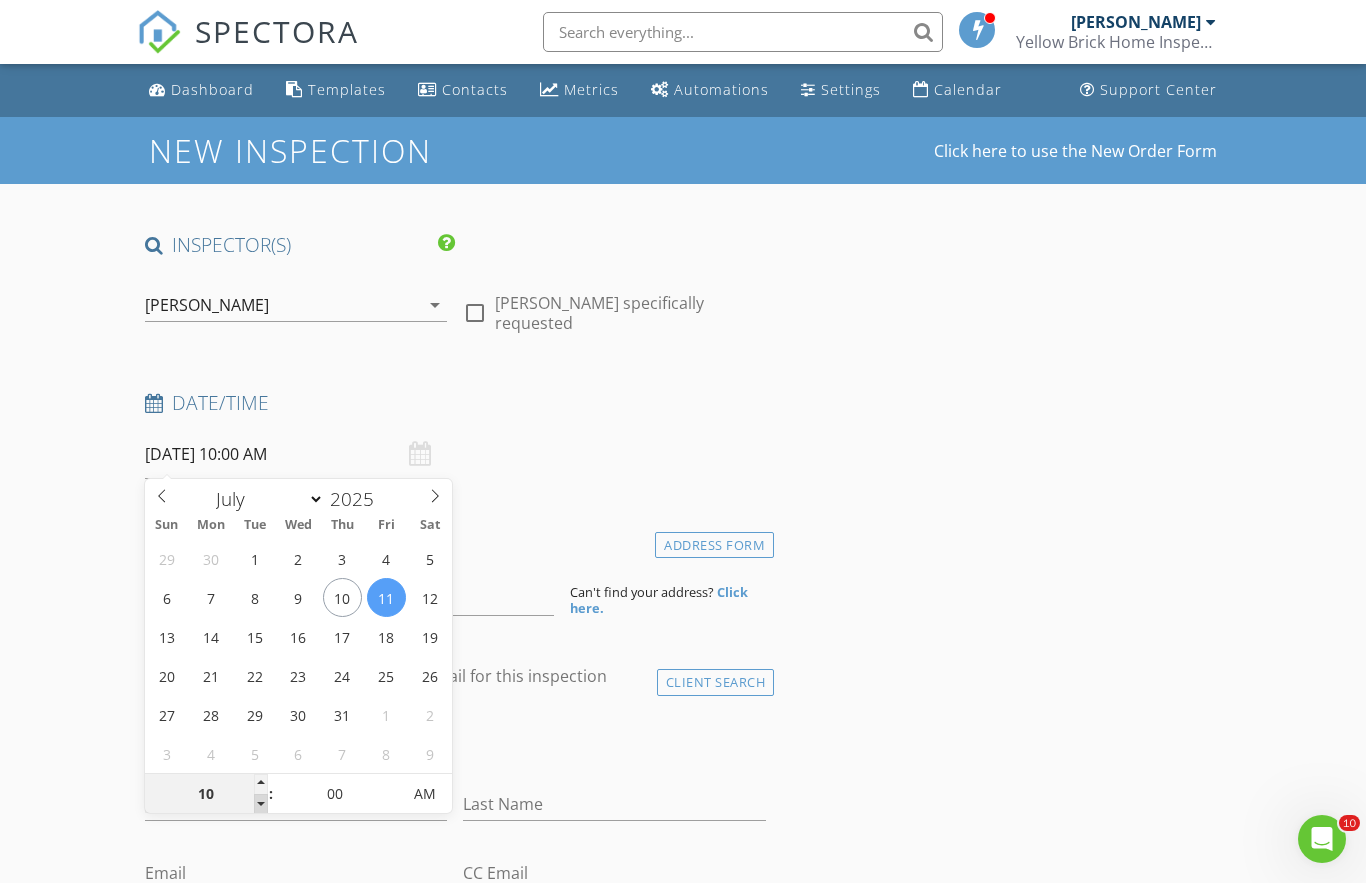 type on "09" 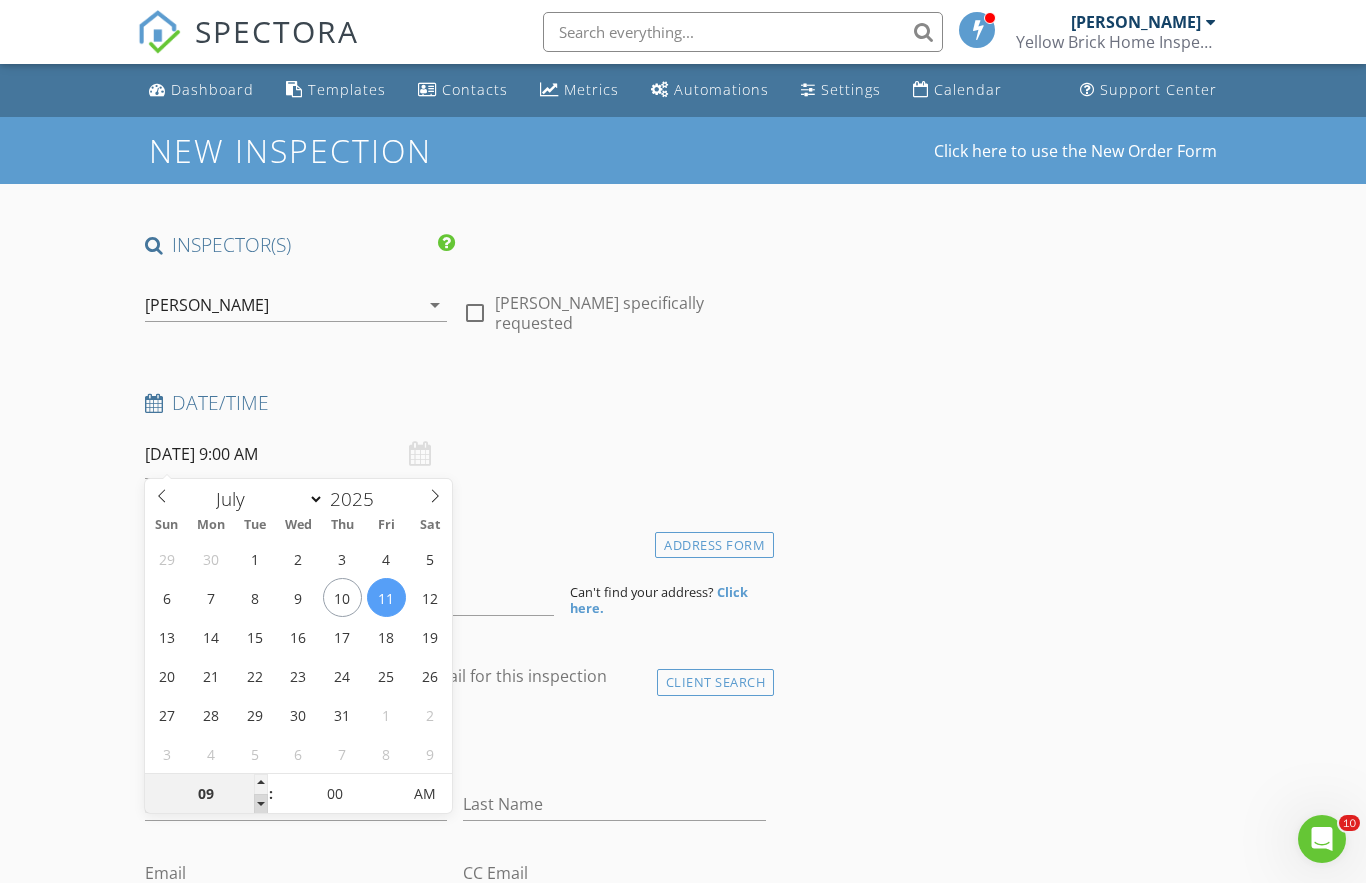 click at bounding box center [261, 804] 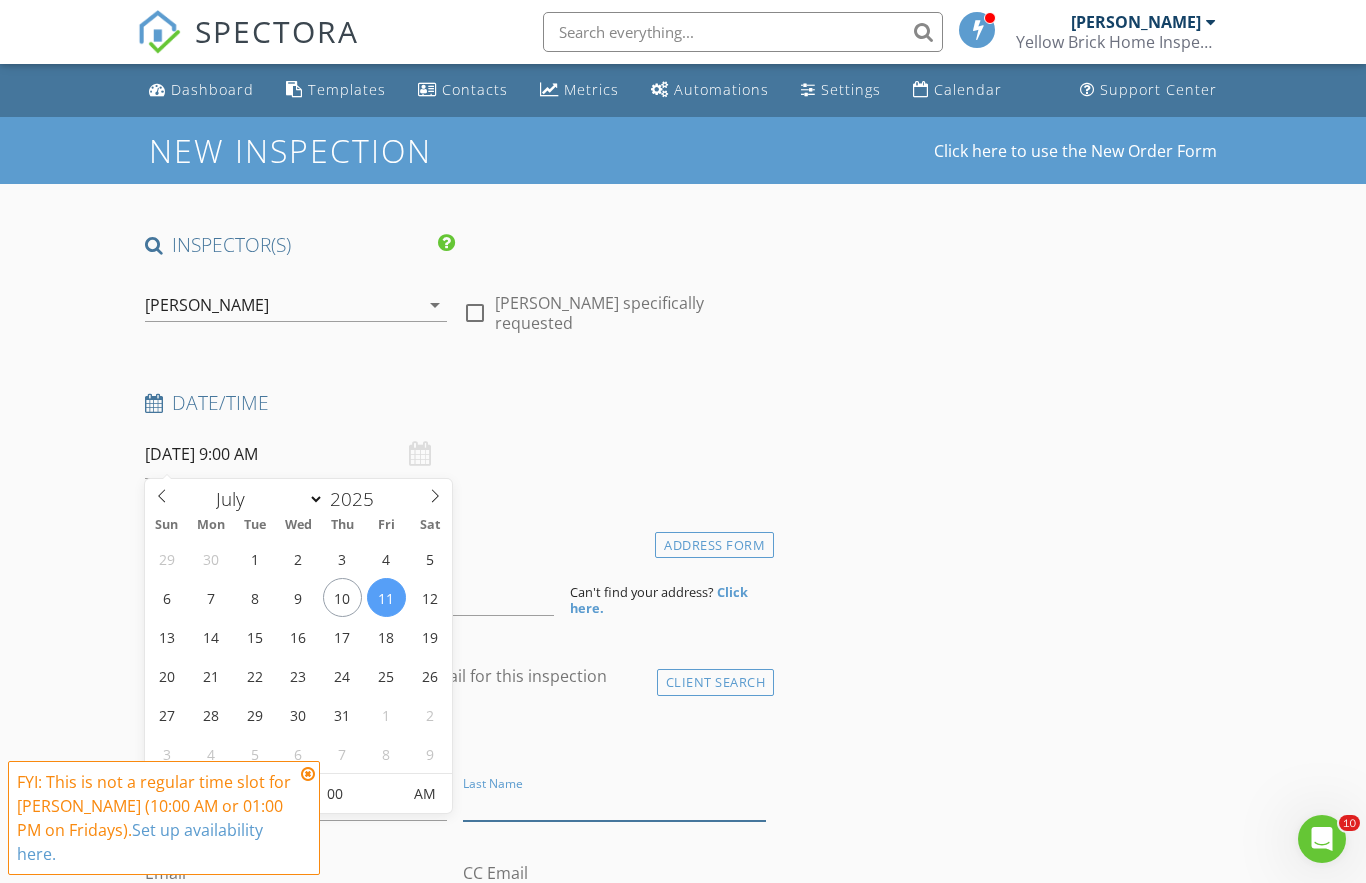 click on "SPECTORA
Bob Ozbirn
Yellow Brick Home Inspection
Role:
Inspector
Change Role
Dashboard
New Inspection
Inspections
Calendar
Template Editor
Contacts
Automations
Team
Metrics
Payments
Data Exports
Billing
Reporting
Advanced
Settings
What's New
Sign Out
Change Active Role
Your account has more than one possible role. Please choose how you'd like to view the site:
Company/Agency
City
Role
Dashboard
Templates
Contacts
Metrics
Automations
Settings
Calendar
Support Center
Yes  No  Not Sure Yes  No  Occasionaly                   HI5   5.0% off Property Inspection Pc25   $25.0 off Property Inspection Pc50" at bounding box center (683, 1609) 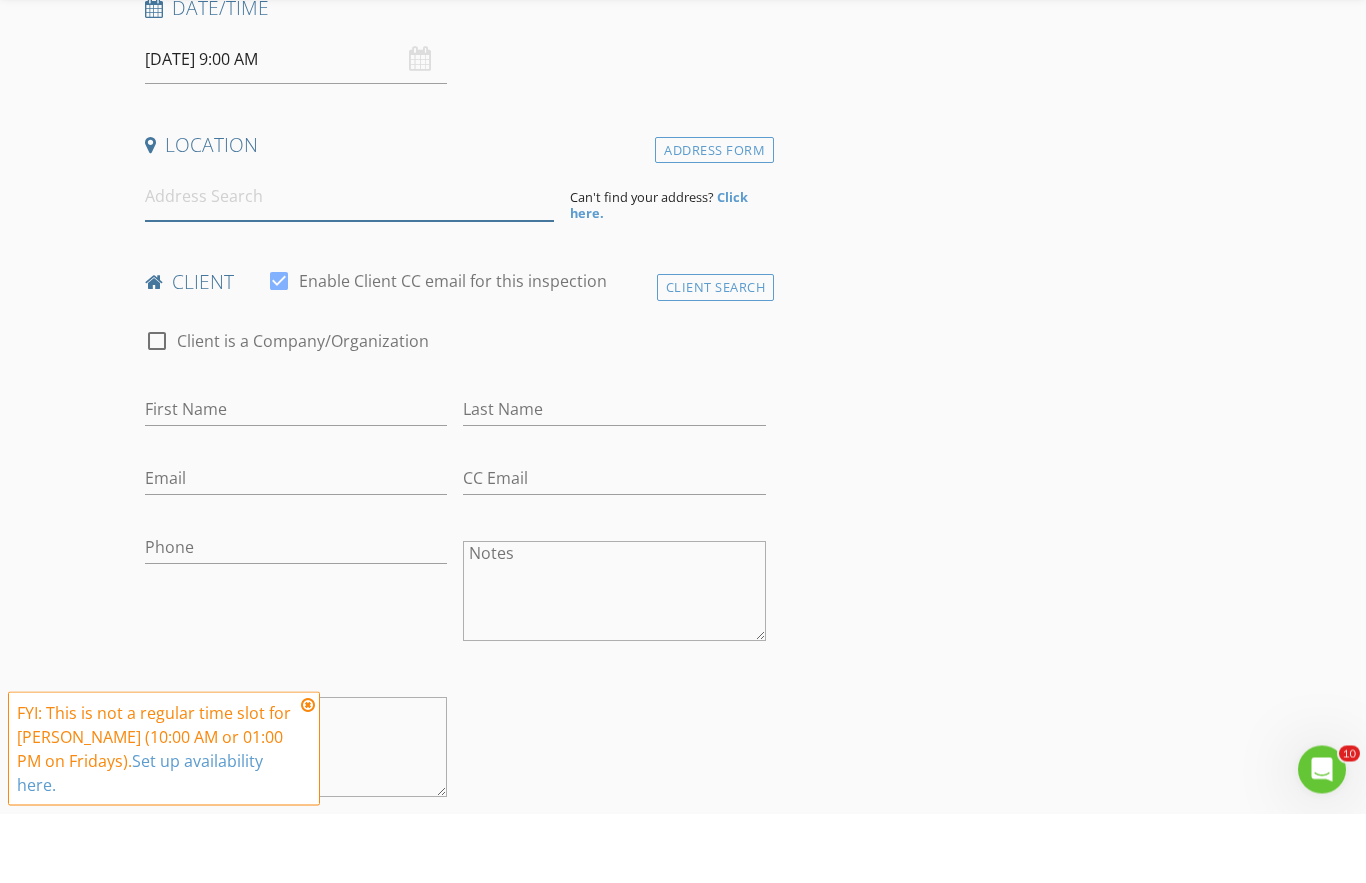 click at bounding box center [349, 266] 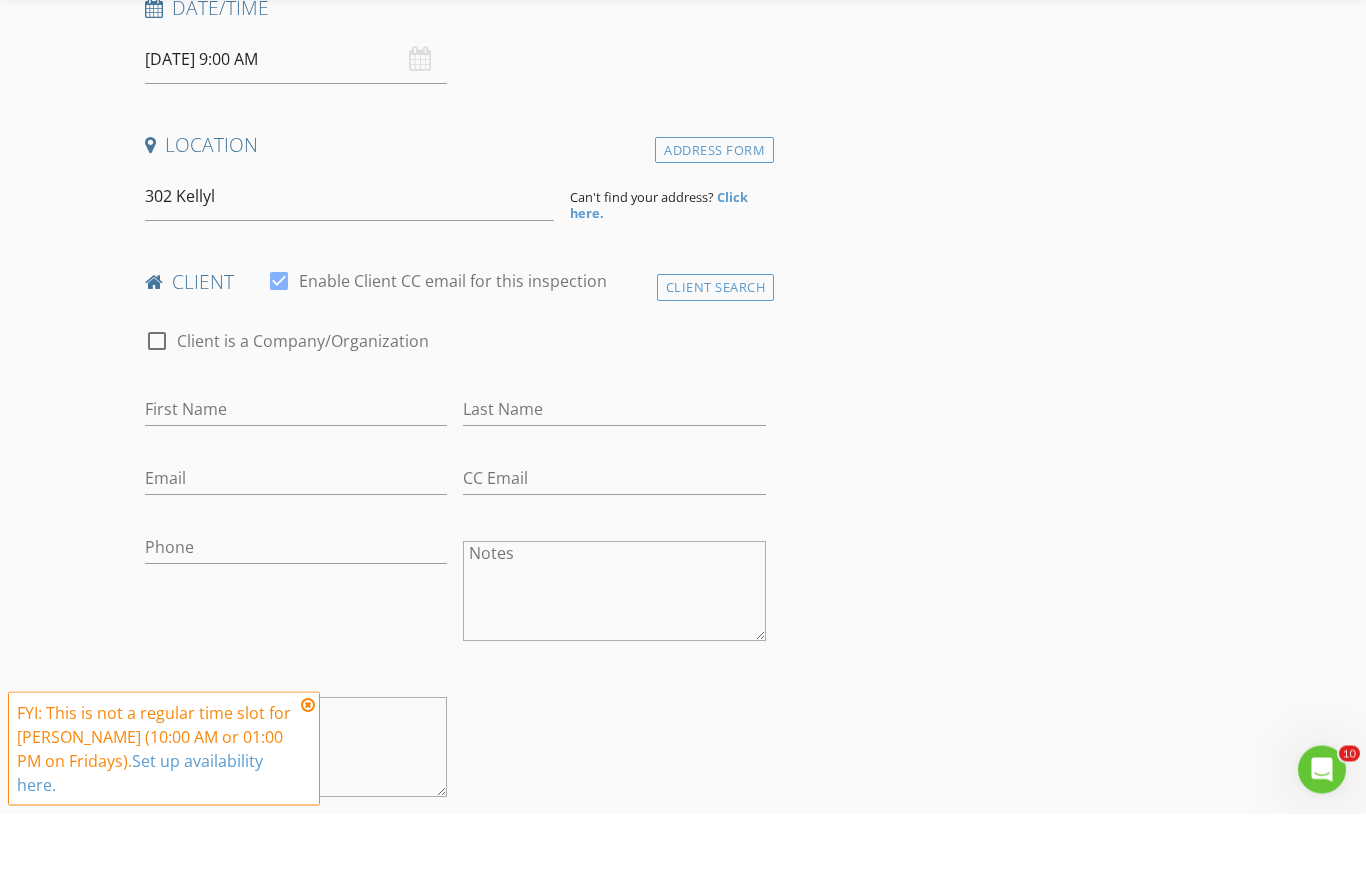 click on "INSPECTOR(S)
check_box   Bob Ozbirn   PRIMARY   Bob Ozbirn arrow_drop_down   check_box_outline_blank Bob Ozbirn specifically requested
Date/Time
07/11/2025 9:00 AM
Location
Address Form   302 Kellyl     Can't find your address?   Click here.
client
check_box Enable Client CC email for this inspection   Client Search     check_box_outline_blank Client is a Company/Organization     First Name   Last Name   Email   CC Email   Phone           Notes   Private Notes
ADD ADDITIONAL client
SERVICES
check_box_outline_blank   Property Inspection   check_box_outline_blank   Radon Screening   check_box_outline_blank   Repair Confirmation   check_box_outline_blank   Refund   check_box_outline_blank   4-Point Inspection (Foundation, Roof, Plumbing & Electrical)   check_box_outline_blank" at bounding box center [455, 1317] 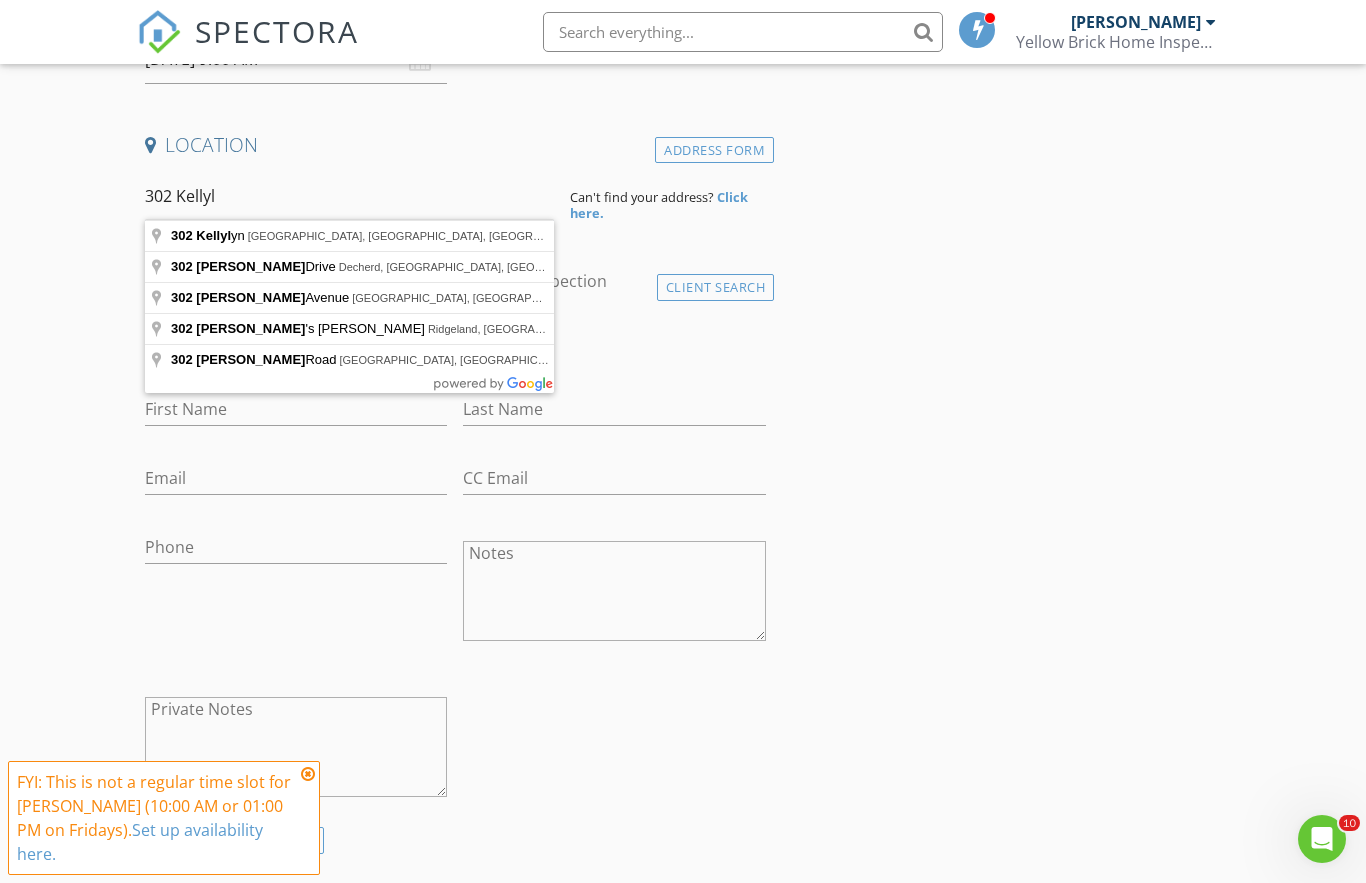 click on "302 Kellyl" at bounding box center [349, 196] 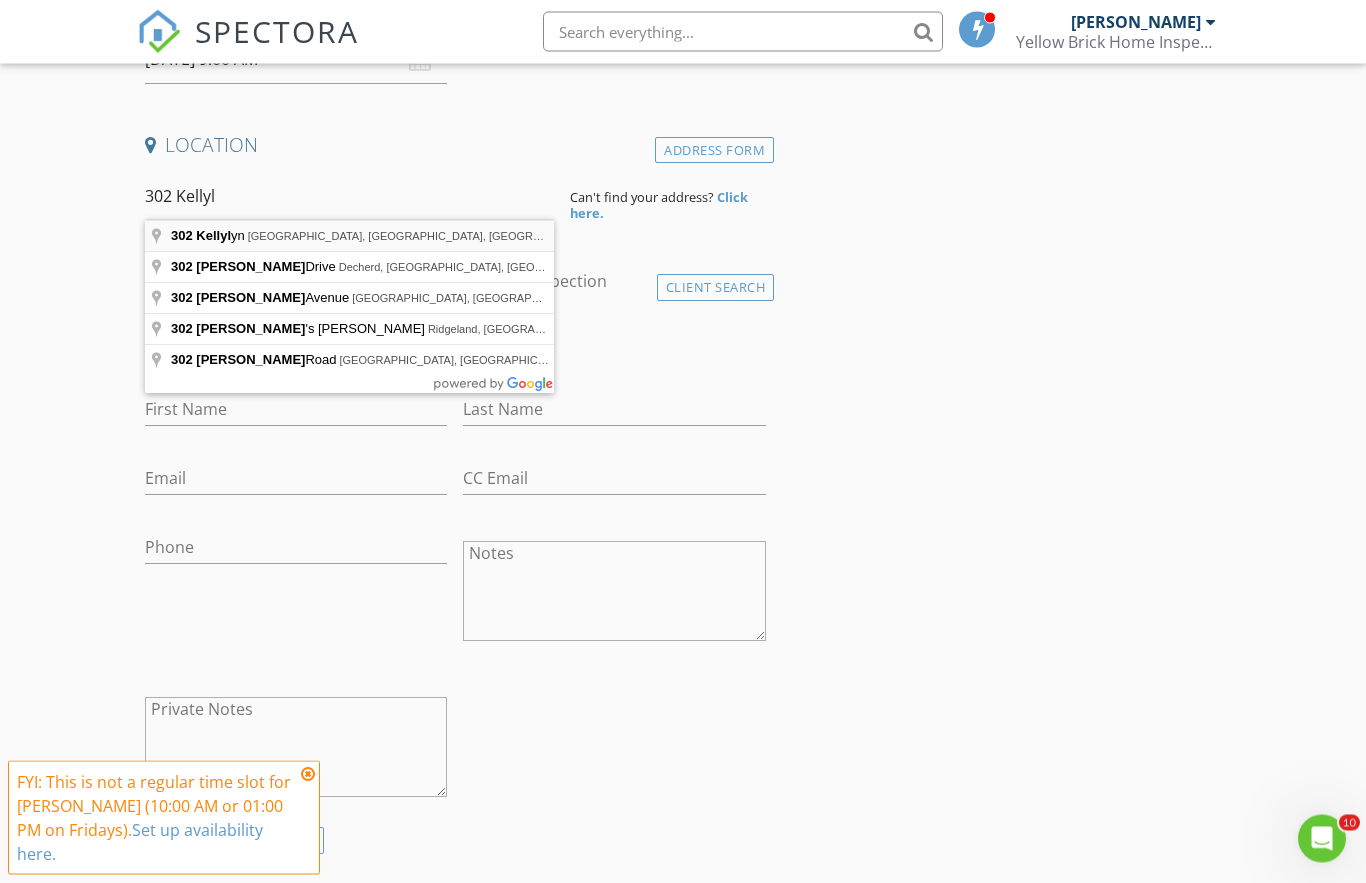 type on "302 Kellylyn, Florence, AL, USA" 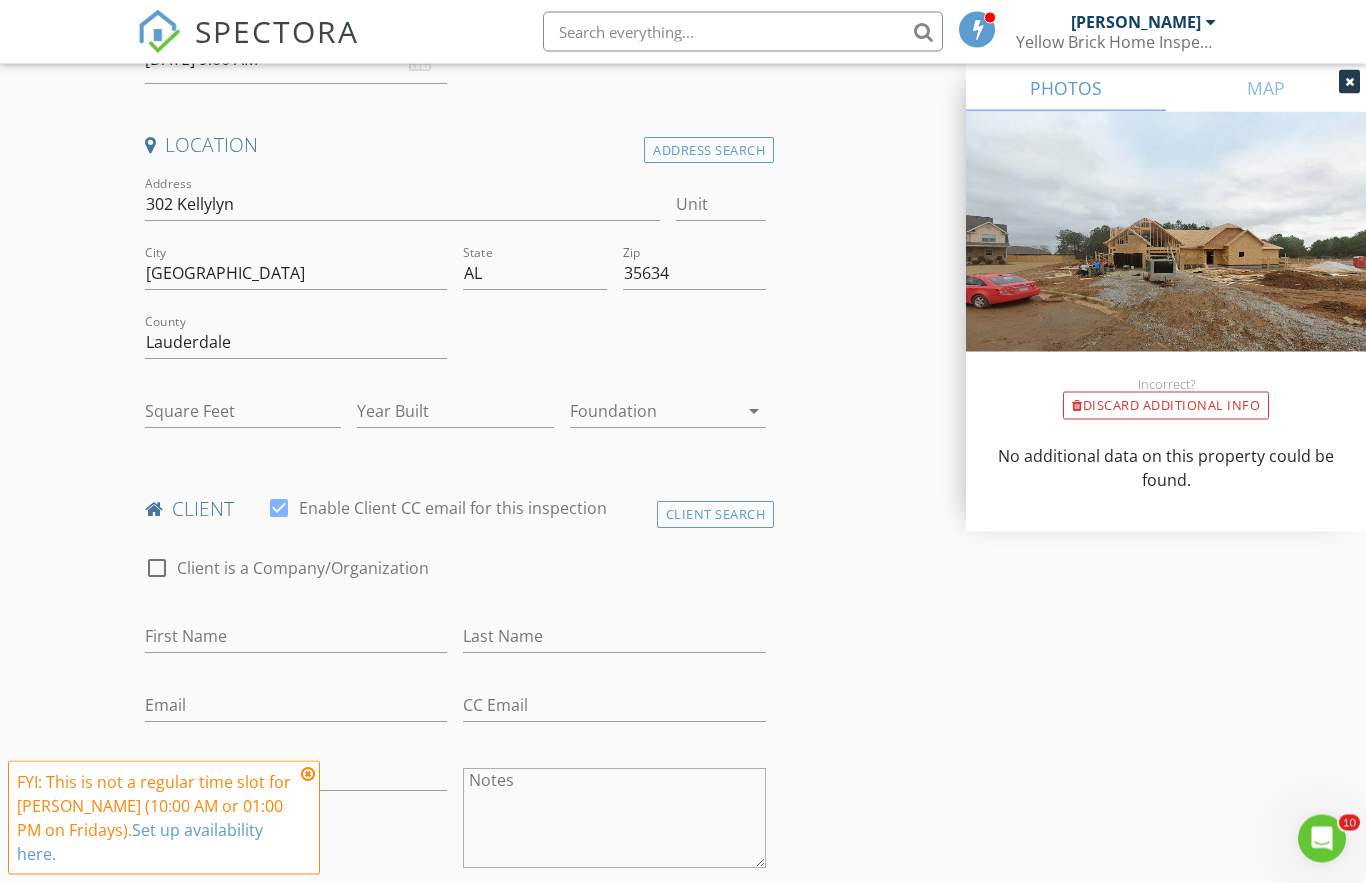 scroll, scrollTop: 395, scrollLeft: 0, axis: vertical 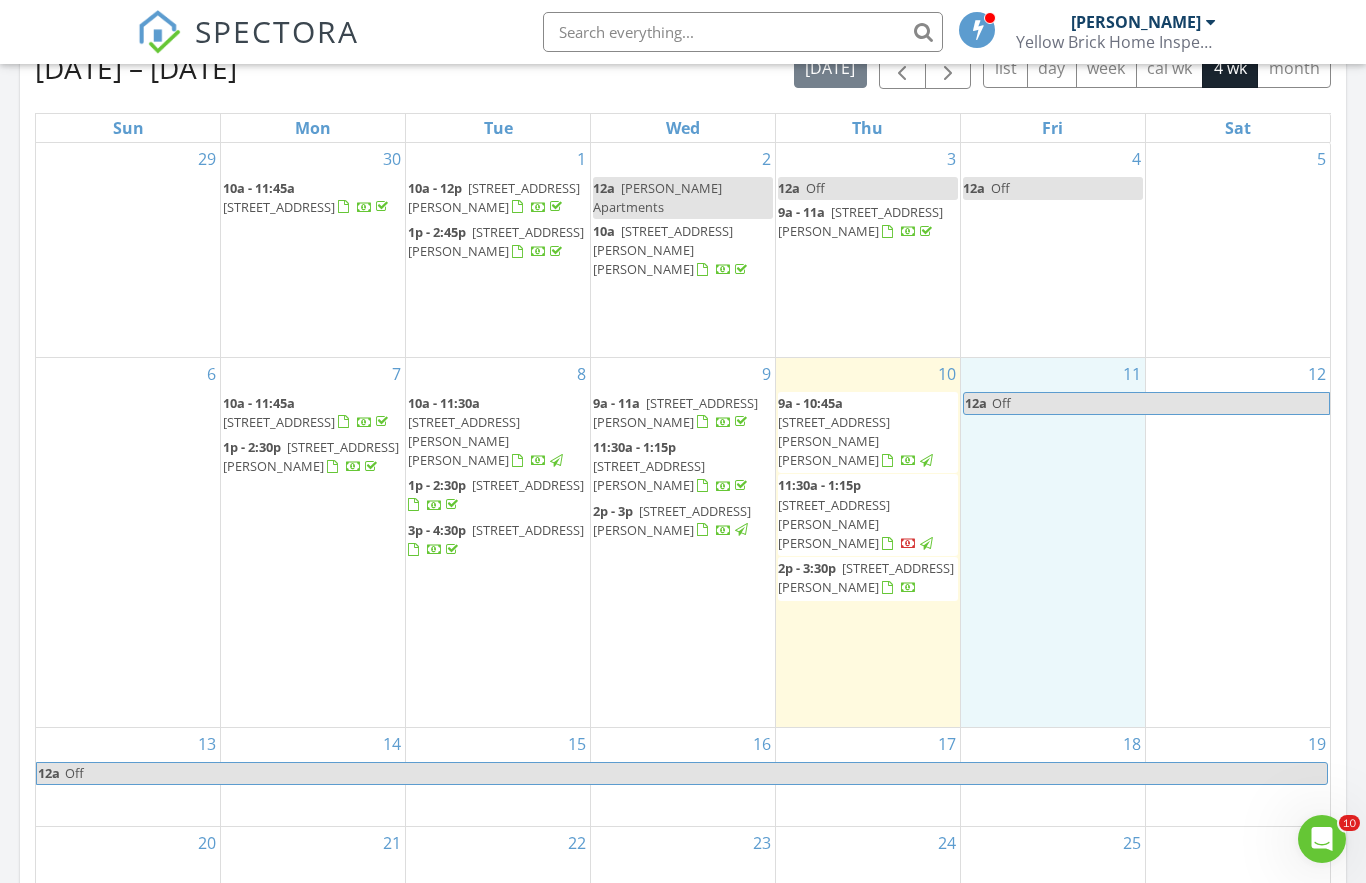 click on "11
12a
Off" at bounding box center (1053, 542) 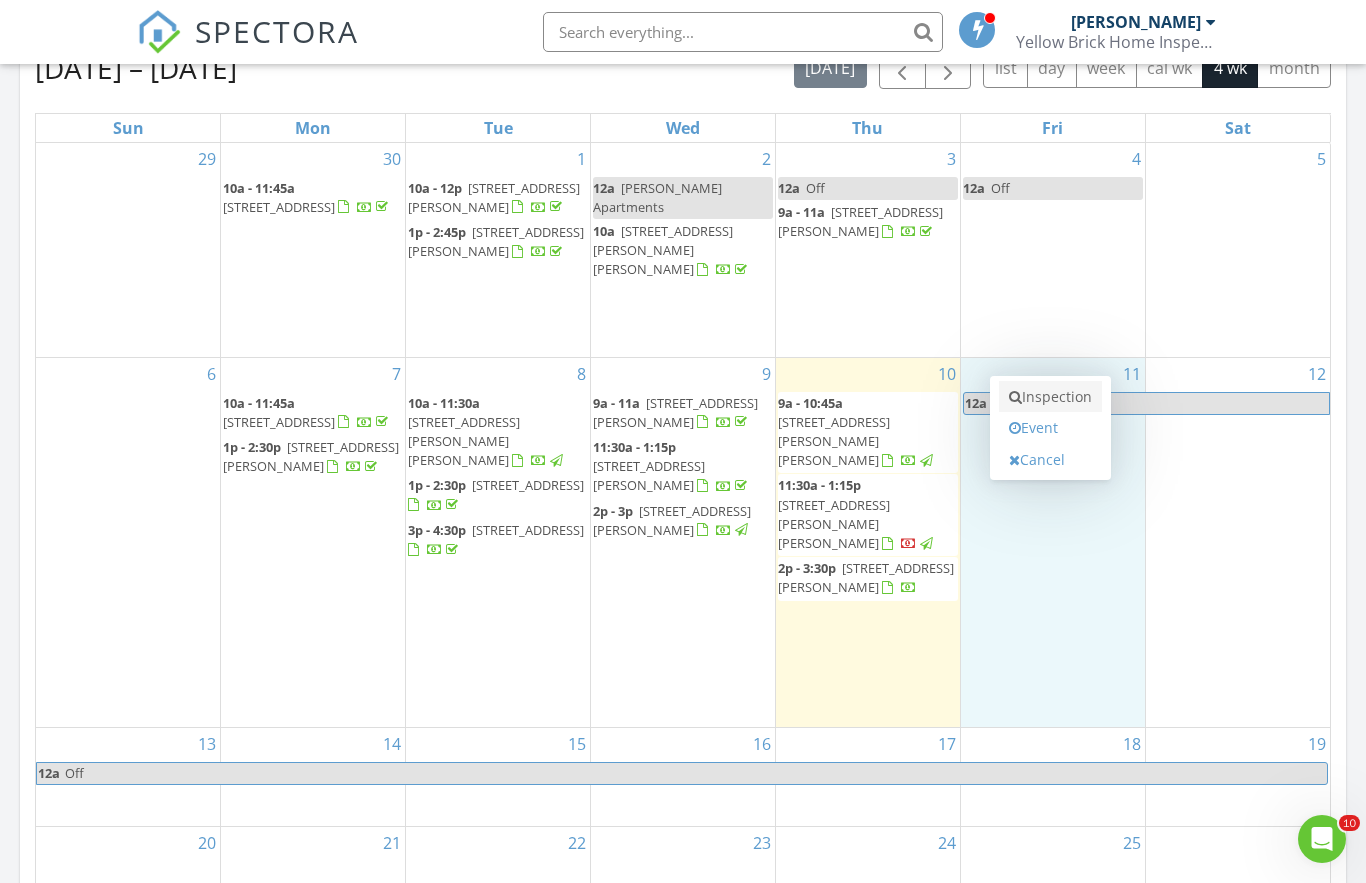 click on "Inspection" at bounding box center [1050, 397] 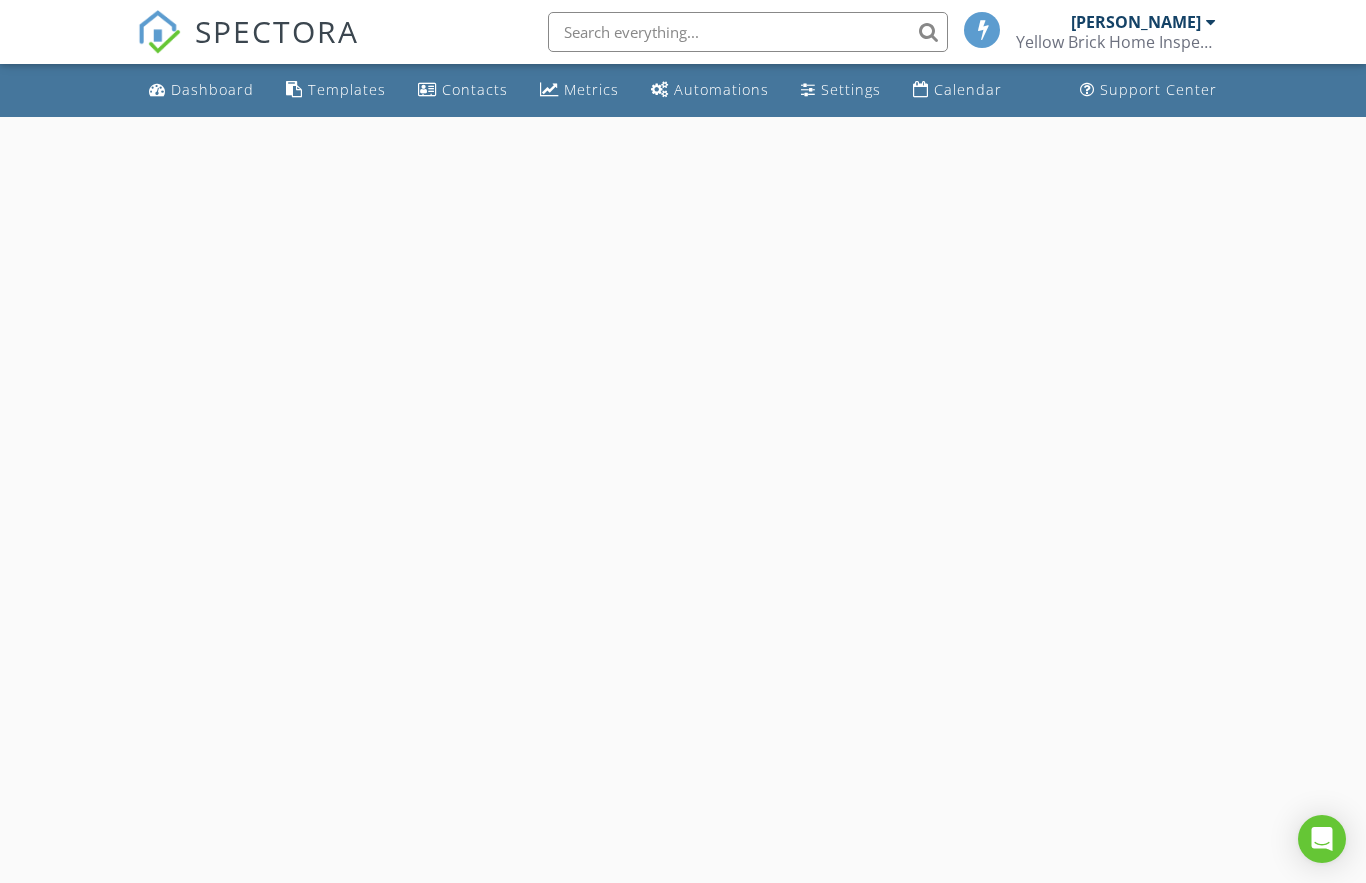 scroll, scrollTop: 0, scrollLeft: 0, axis: both 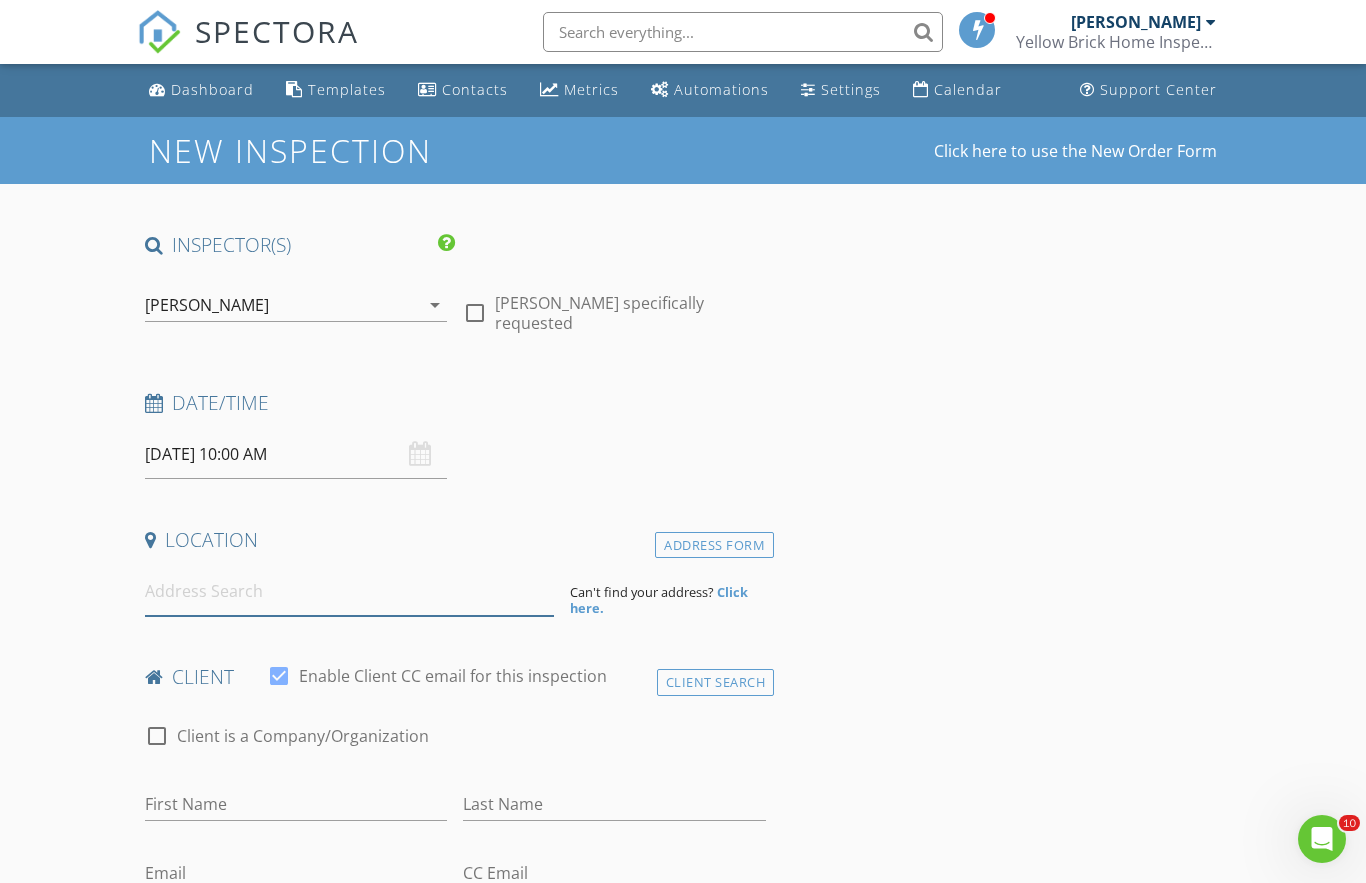 click at bounding box center (349, 591) 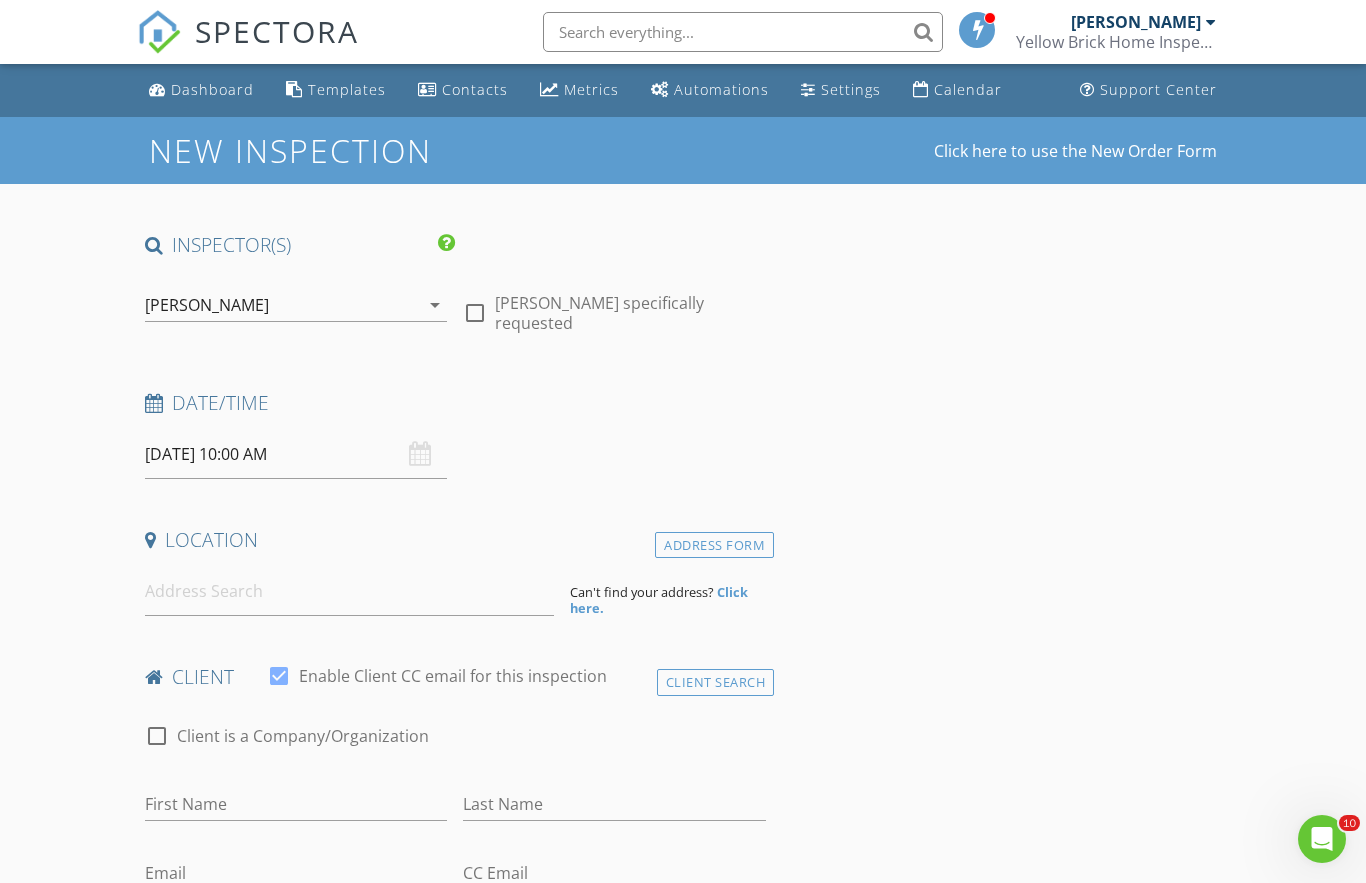 click on "New Inspection
Click here to use the New Order Form
INSPECTOR(S)
check_box   Bob Ozbirn   PRIMARY   Bob Ozbirn arrow_drop_down   check_box_outline_blank Bob Ozbirn specifically requested
Date/Time
07/11/2025 10:00 AM
Location
Address Form       Can't find your address?   Click here.
client
check_box Enable Client CC email for this inspection   Client Search     check_box_outline_blank Client is a Company/Organization     First Name   Last Name   Email   CC Email   Phone           Notes   Private Notes
ADD ADDITIONAL client
SERVICES
check_box_outline_blank   Property Inspection   check_box_outline_blank   Radon Screening   check_box_outline_blank   Repair Confirmation   check_box_outline_blank   Refund   check_box_outline_blank     check_box_outline_blank" at bounding box center (683, 1668) 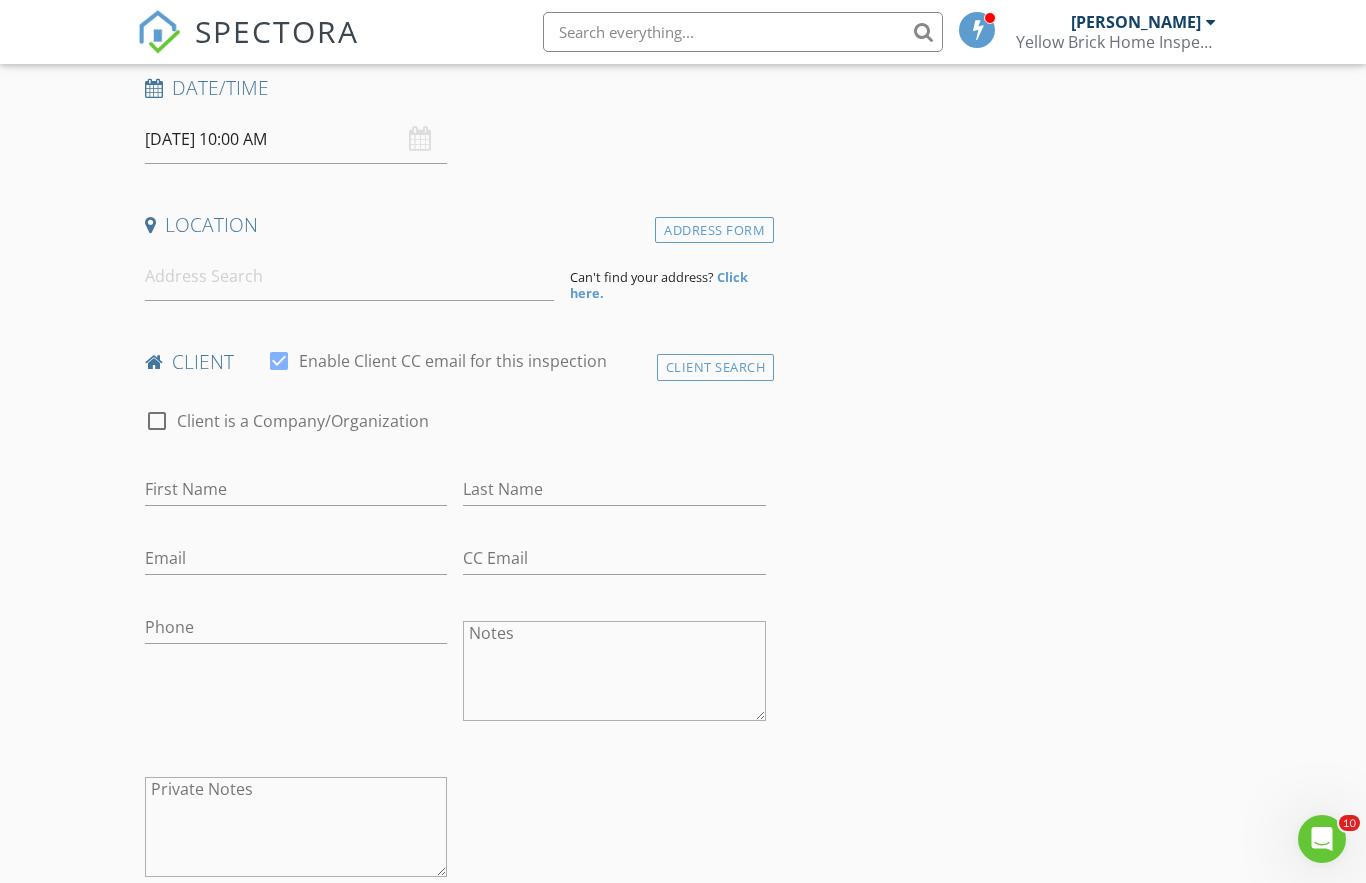 scroll, scrollTop: 186, scrollLeft: 0, axis: vertical 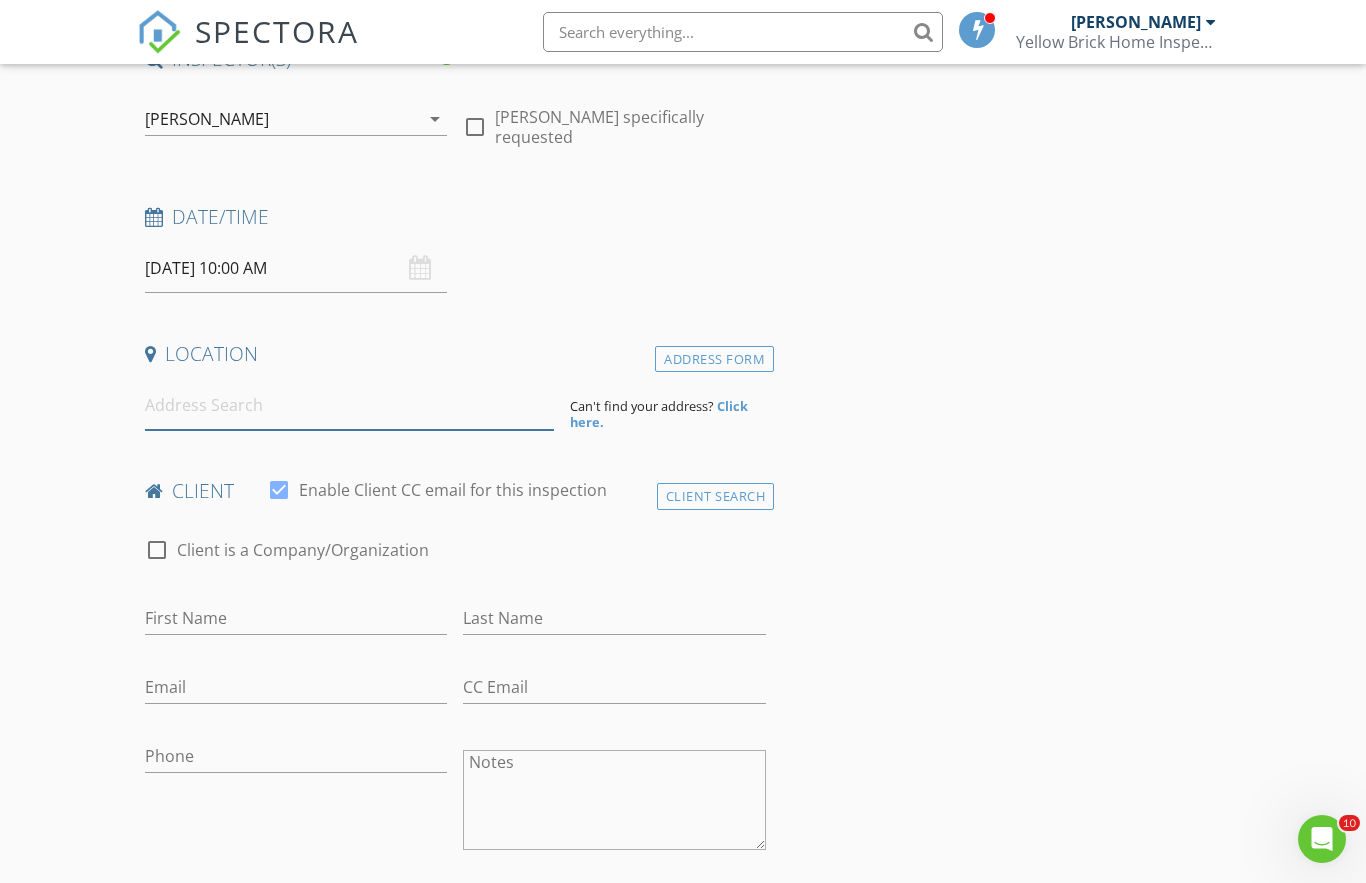 click at bounding box center (349, 405) 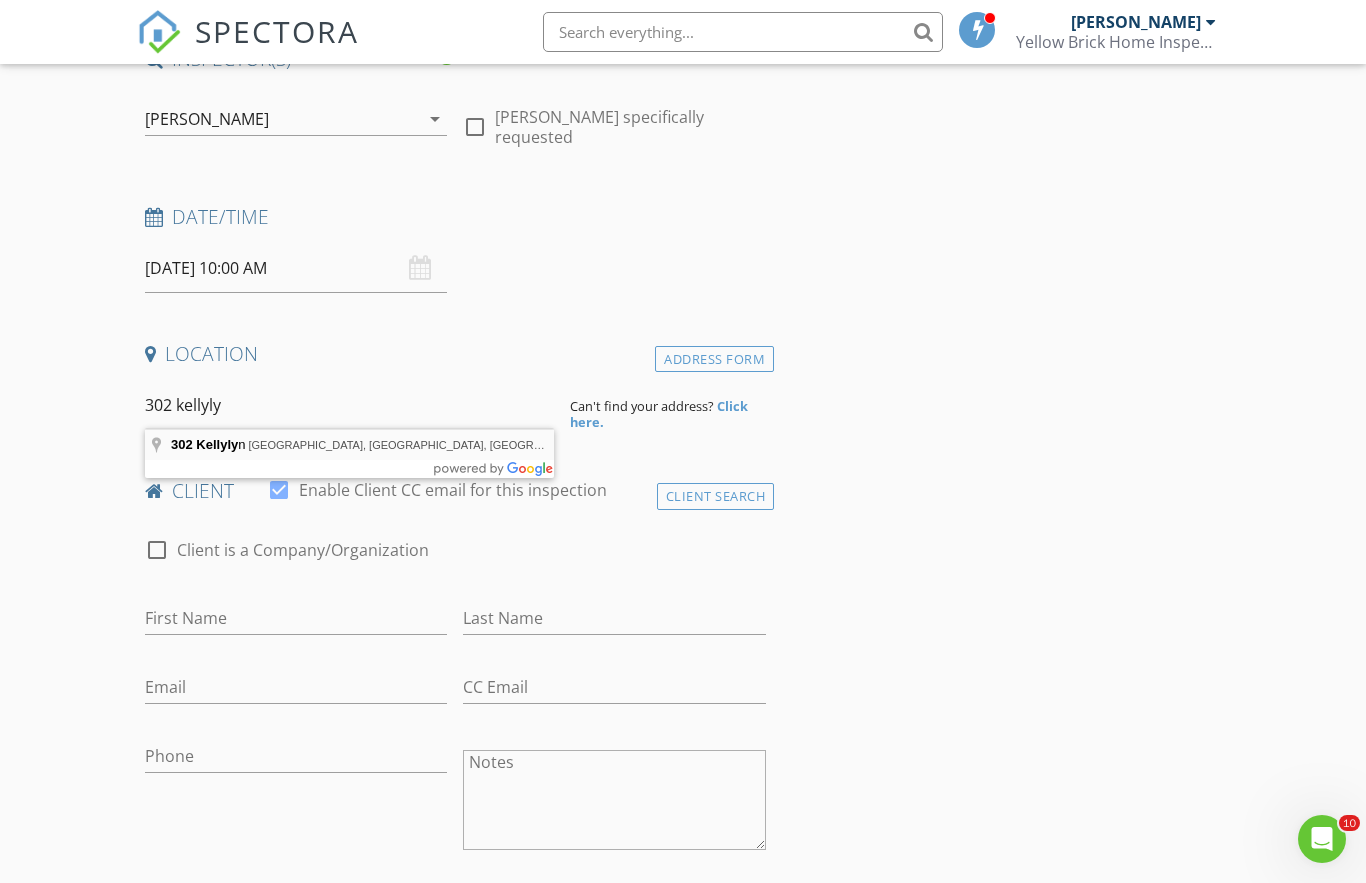 type on "302 [PERSON_NAME], [GEOGRAPHIC_DATA], [GEOGRAPHIC_DATA], [GEOGRAPHIC_DATA]" 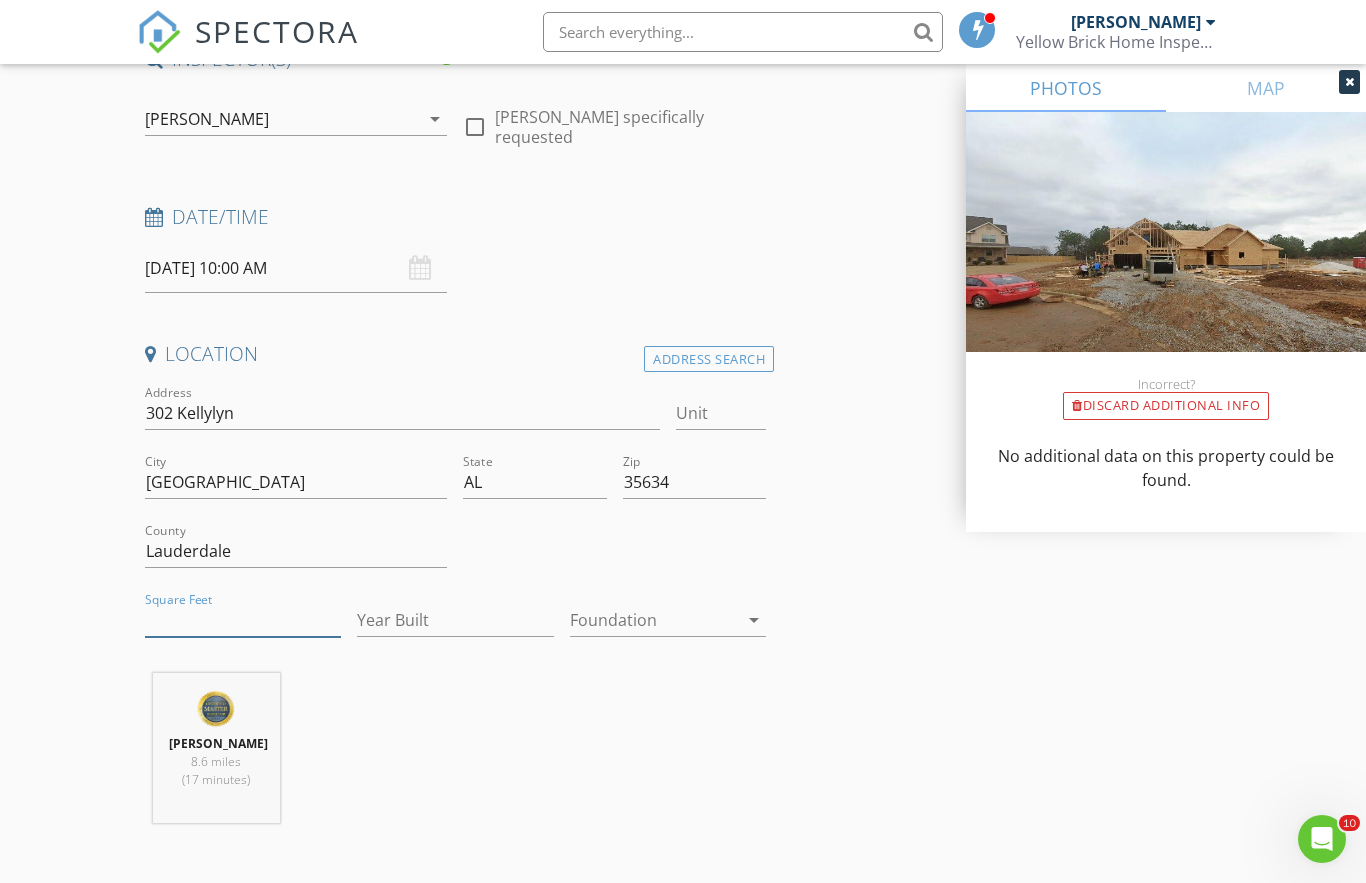 click on "Square Feet" at bounding box center [243, 620] 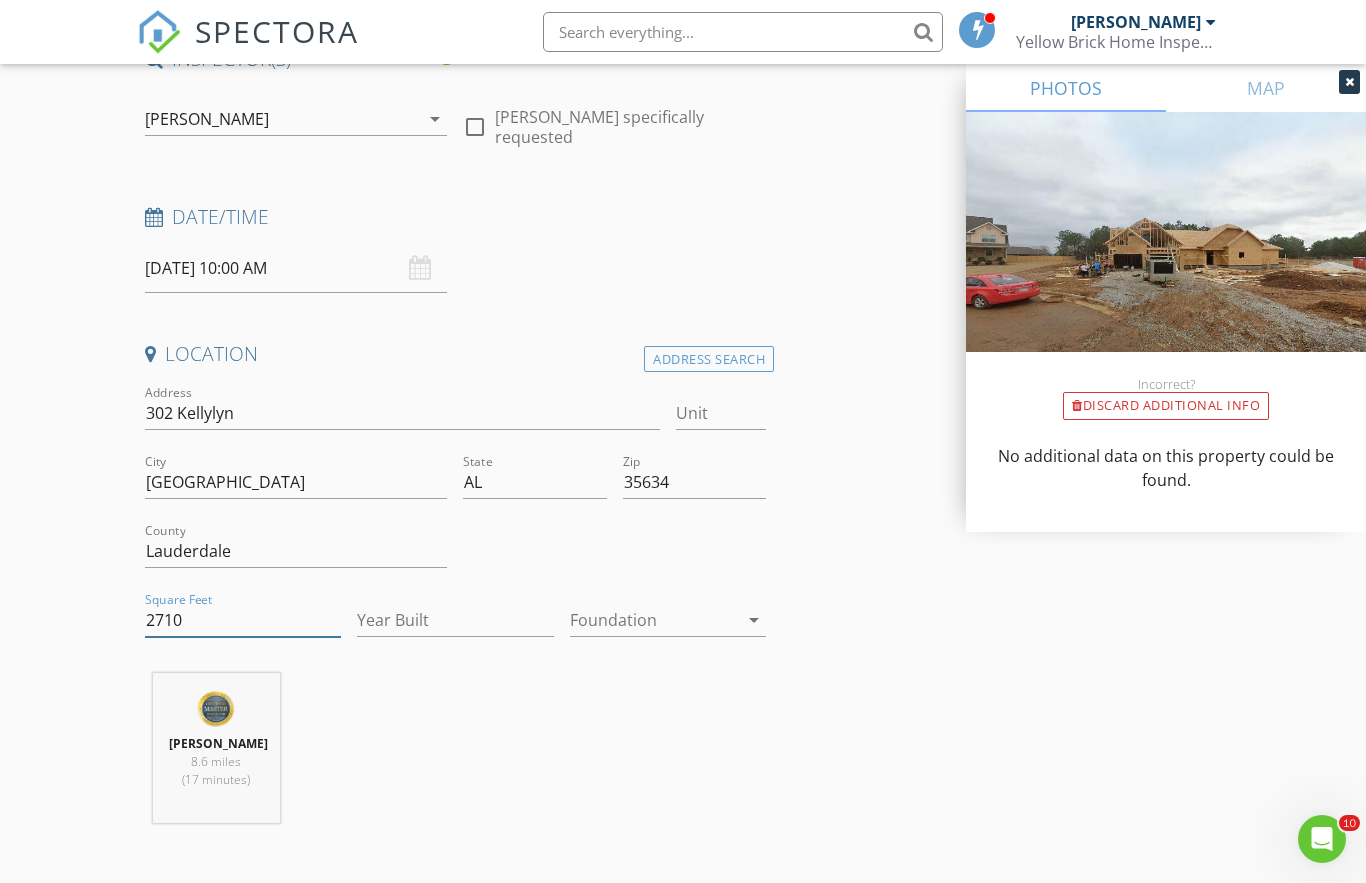 type on "2710" 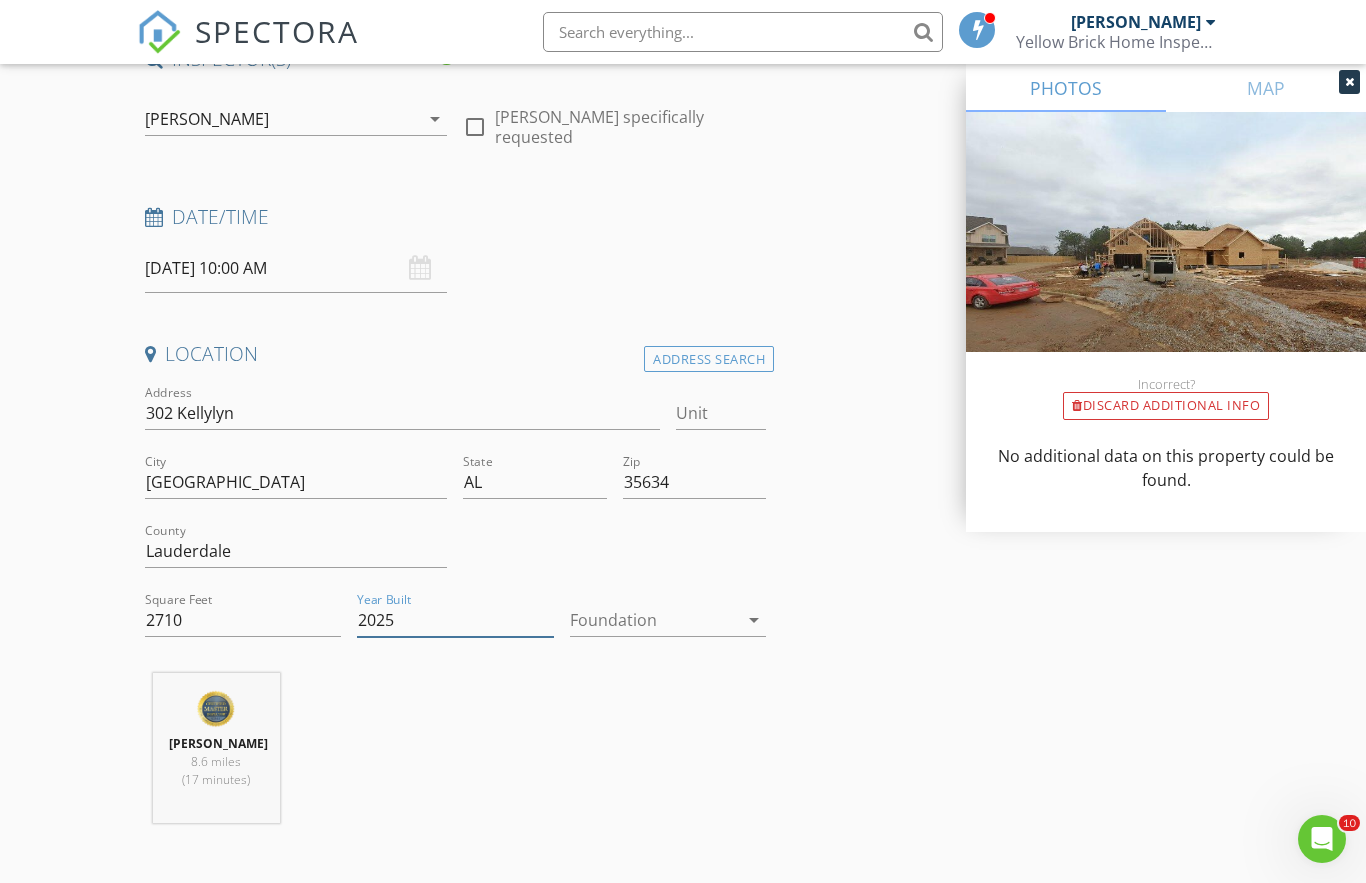 type on "2025" 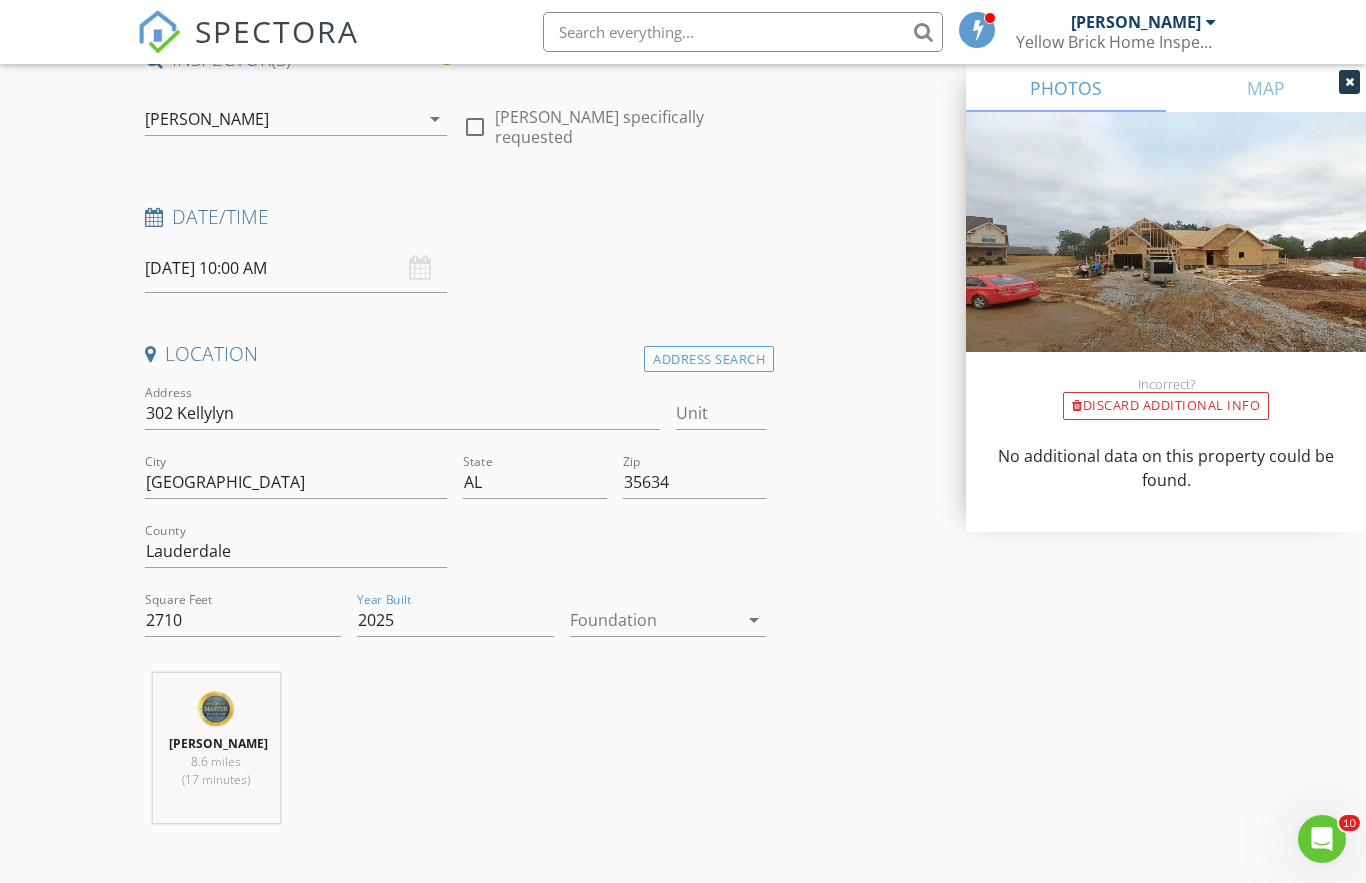 click at bounding box center (654, 620) 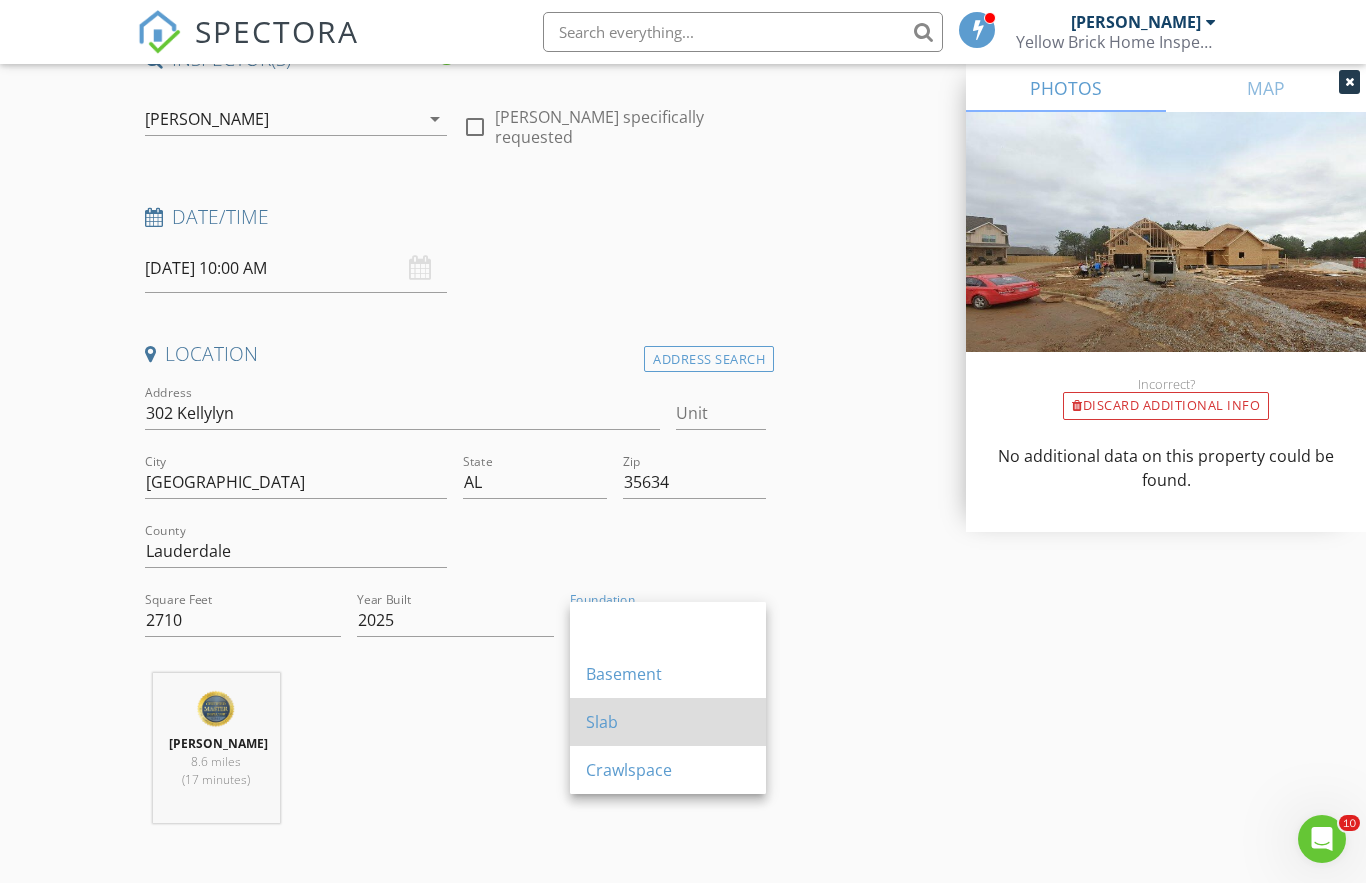 click on "Slab" at bounding box center (668, 722) 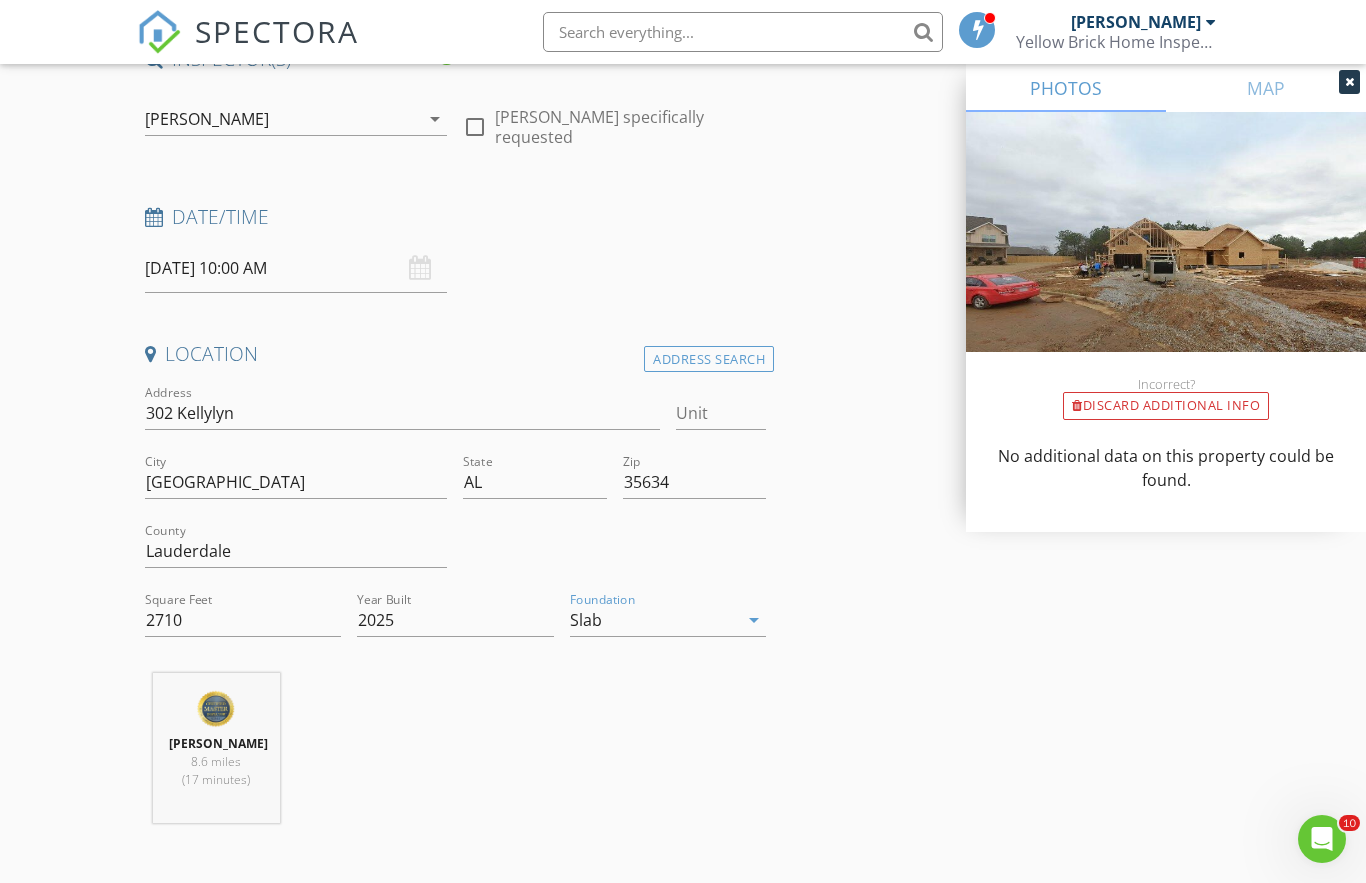 click on "INSPECTOR(S)
check_box   Bob Ozbirn   PRIMARY   Bob Ozbirn arrow_drop_down   check_box_outline_blank Bob Ozbirn specifically requested
Date/Time
07/11/2025 10:00 AM
Location
Address Search       Address 302 Kellylyn   Unit   City Florence   State AL   Zip 35634   County Lauderdale     Square Feet 2710   Year Built 2025   Foundation Slab arrow_drop_down     Bob Ozbirn     8.6 miles     (17 minutes)
client
check_box Enable Client CC email for this inspection   Client Search     check_box_outline_blank Client is a Company/Organization     First Name   Last Name   Email   CC Email   Phone           Notes   Private Notes
ADD ADDITIONAL client
SERVICES
check_box_outline_blank   Property Inspection   check_box_outline_blank   Radon Screening   check_box_outline_blank       Refund" at bounding box center (683, 1719) 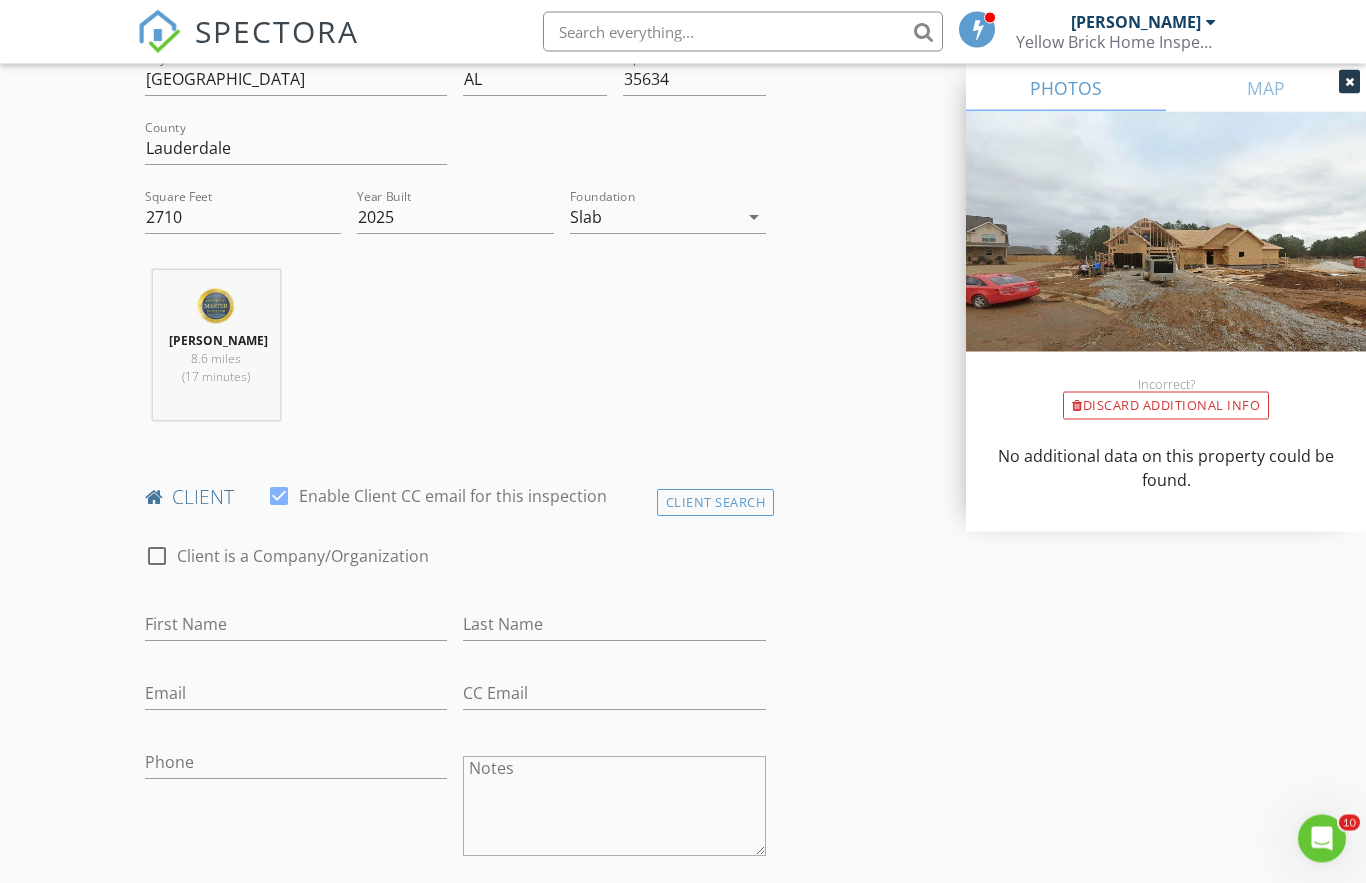 scroll, scrollTop: 593, scrollLeft: 0, axis: vertical 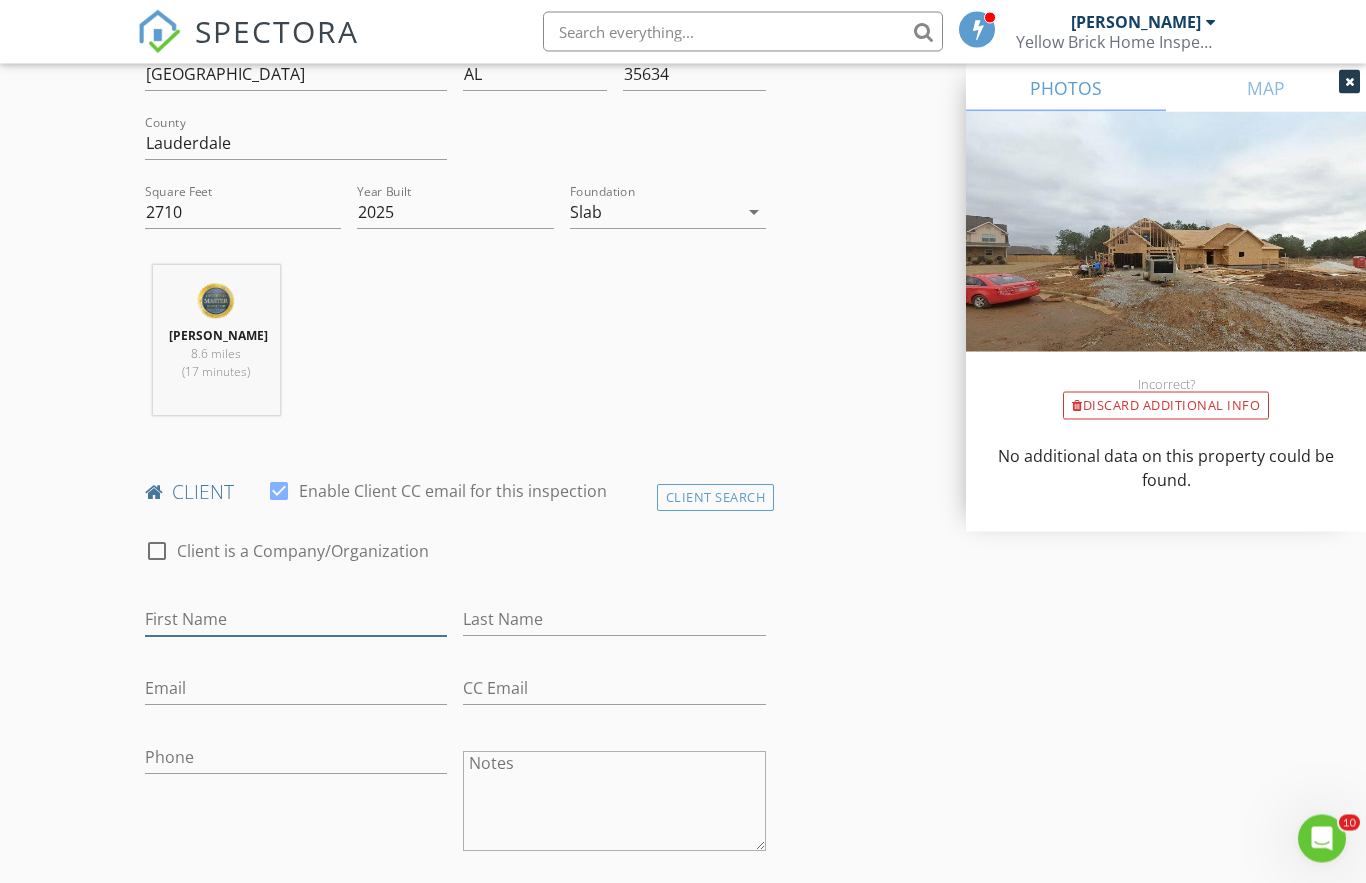 click on "First Name" at bounding box center (296, 620) 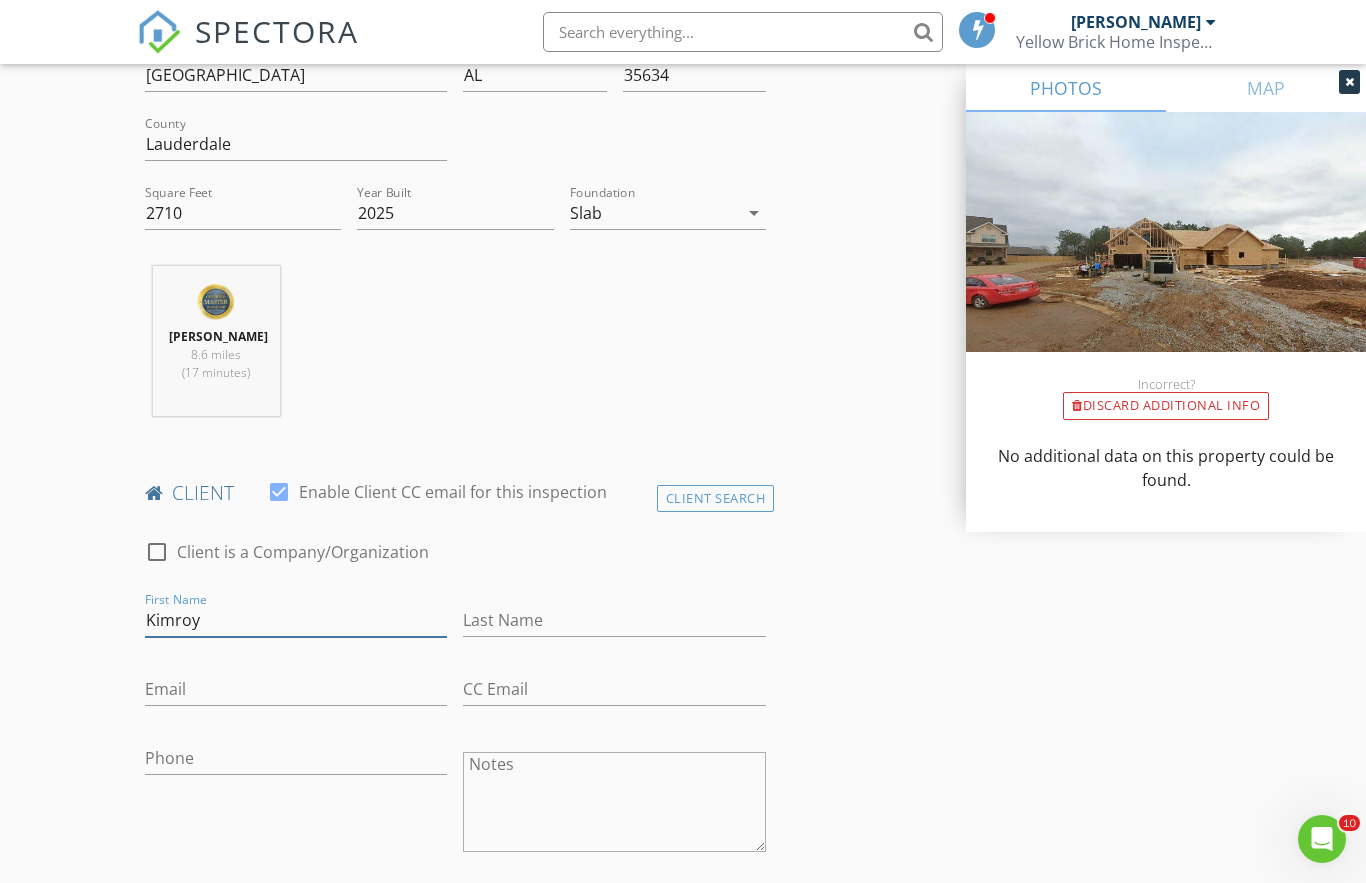 type on "Kimroy" 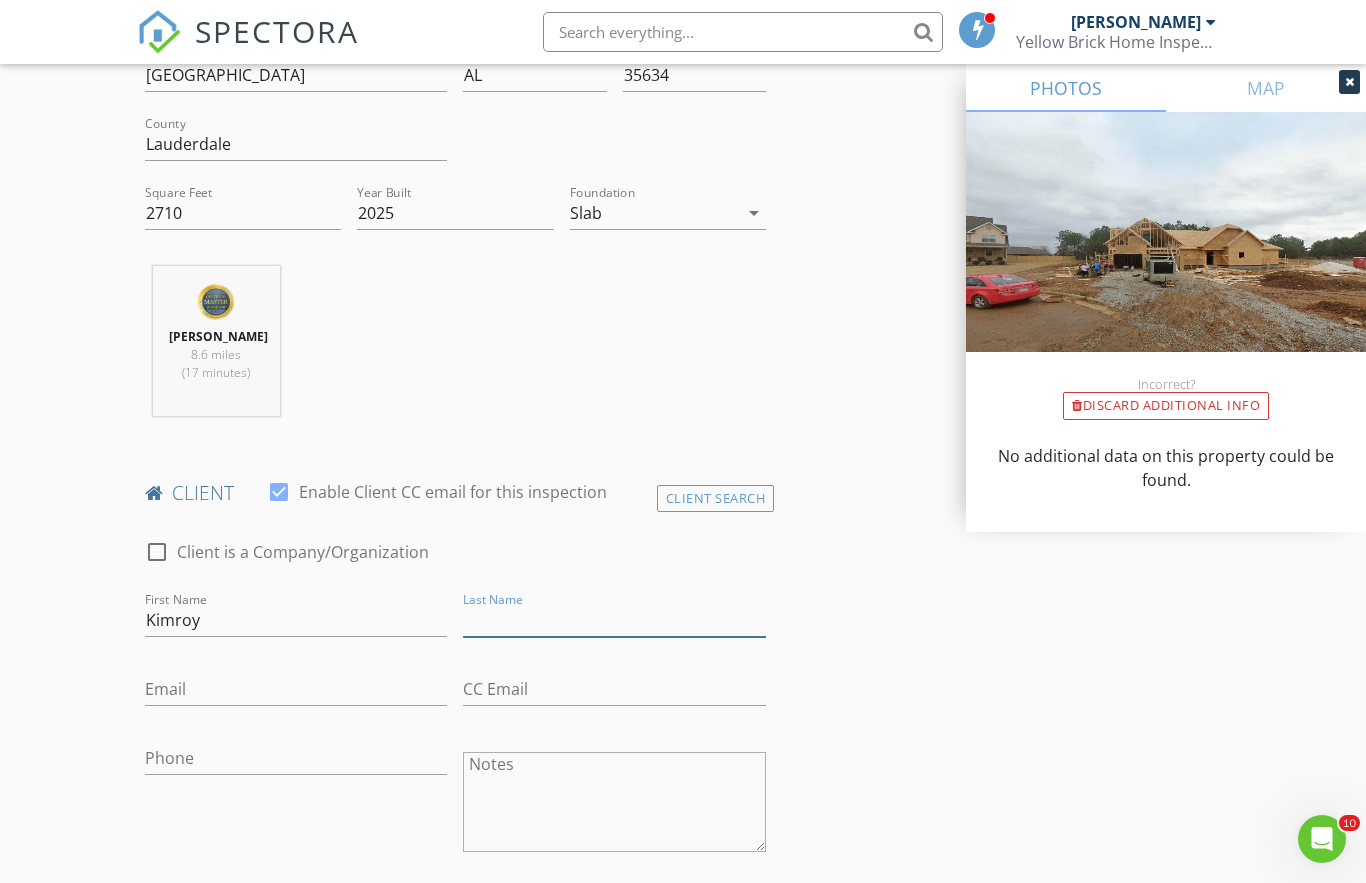 type on "R" 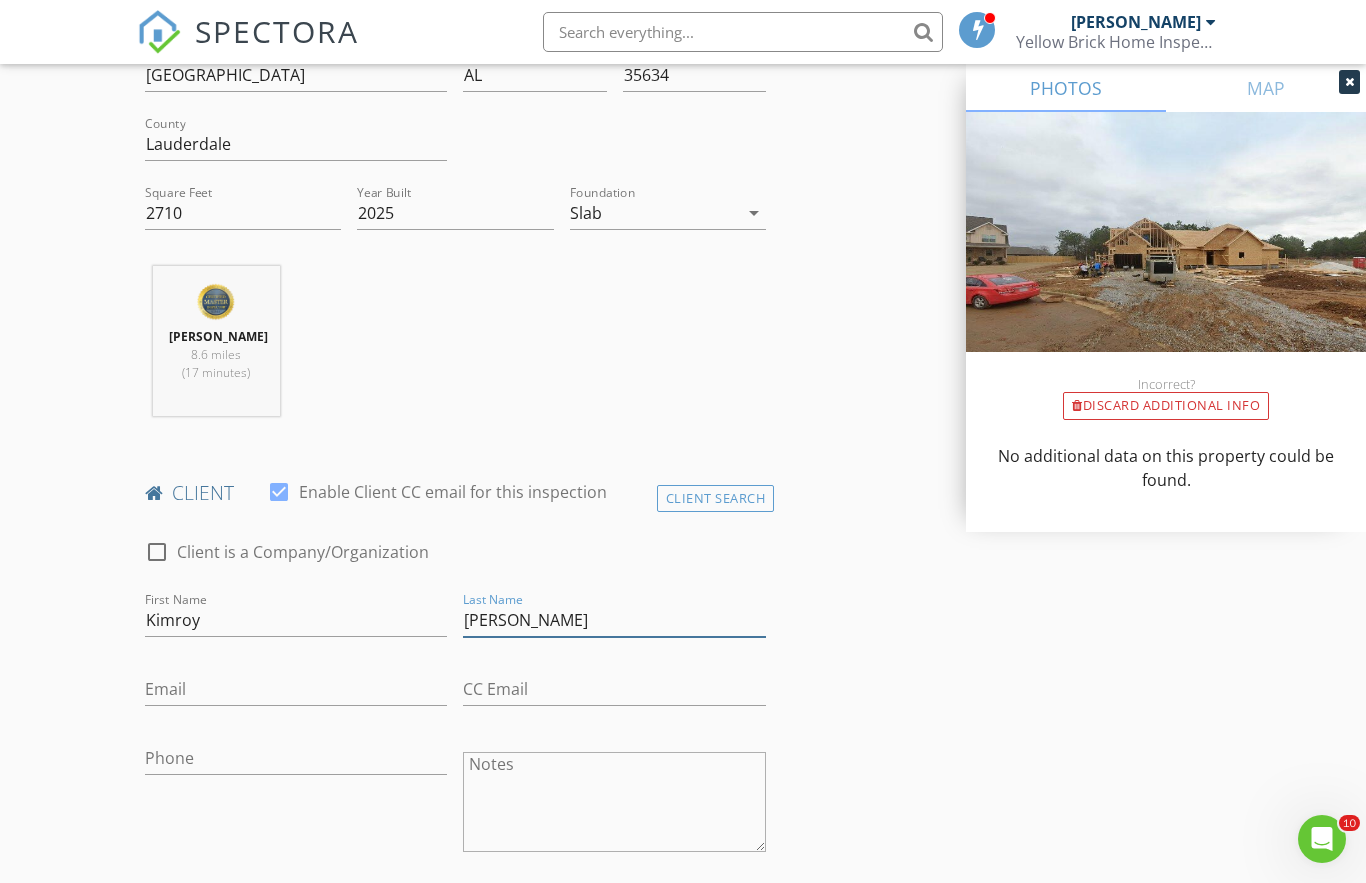 type on "[PERSON_NAME]" 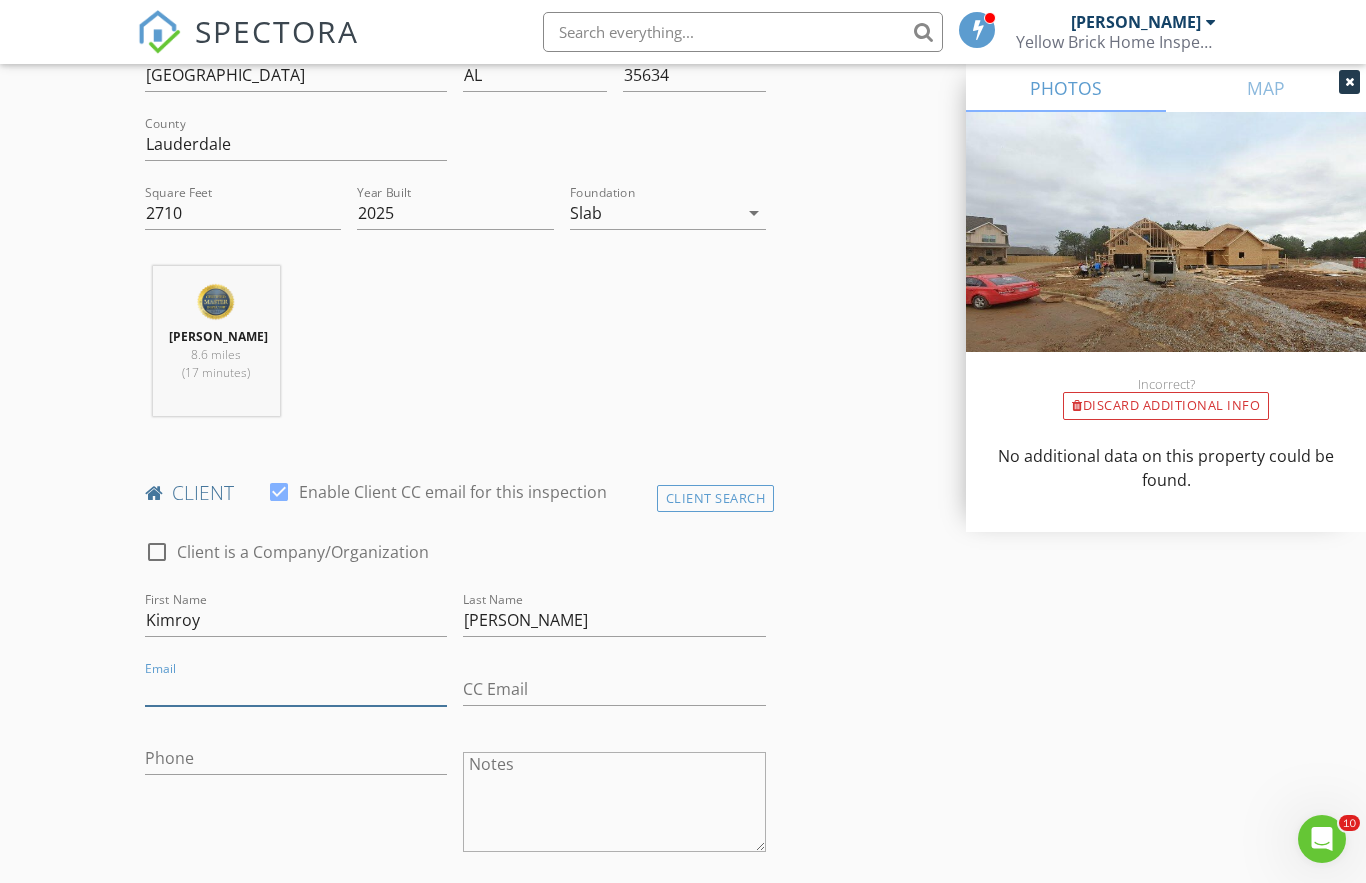 click on "Email" at bounding box center (296, 689) 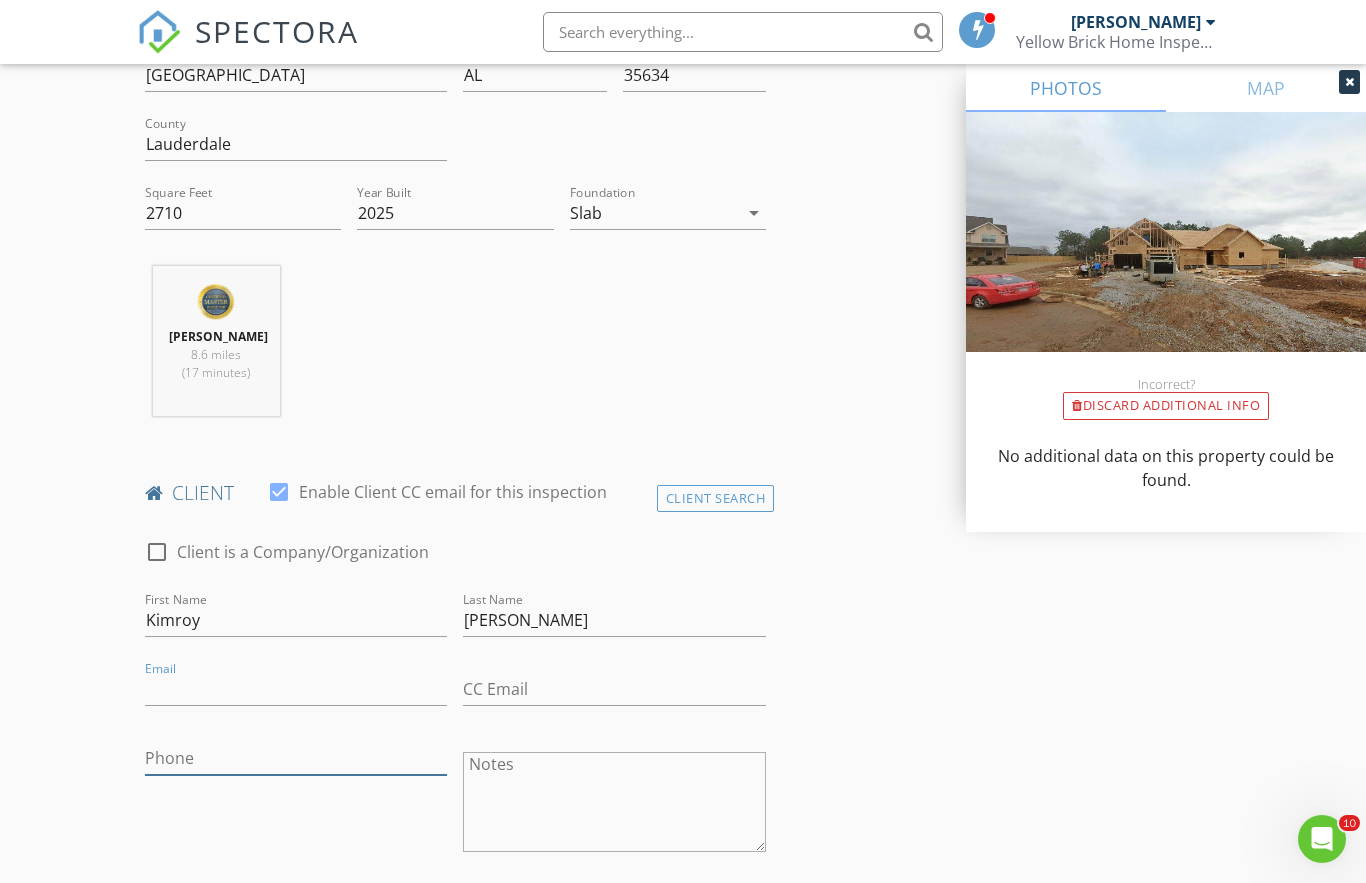 click on "Phone" at bounding box center [296, 758] 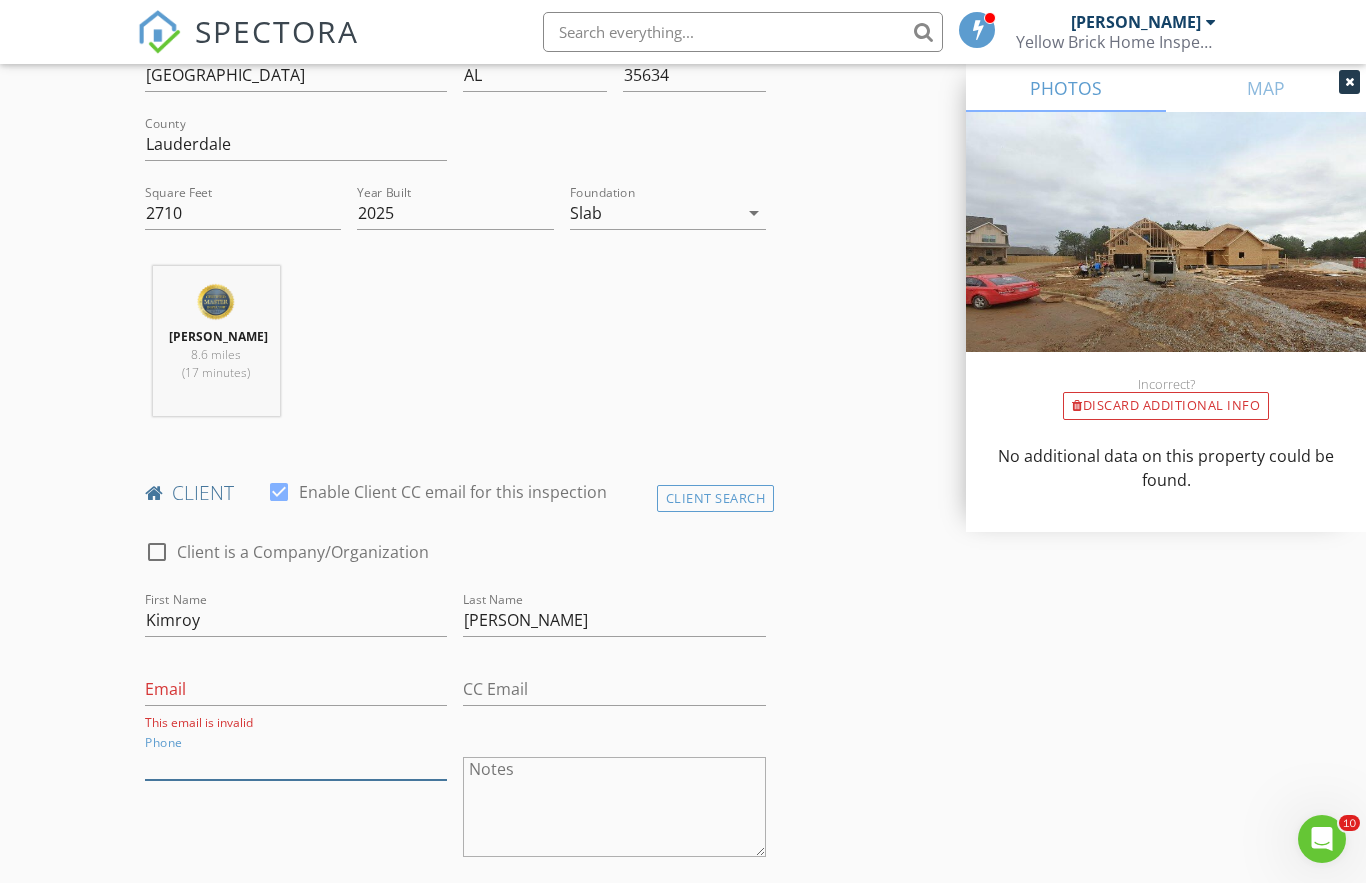 click on "Phone" at bounding box center (296, 763) 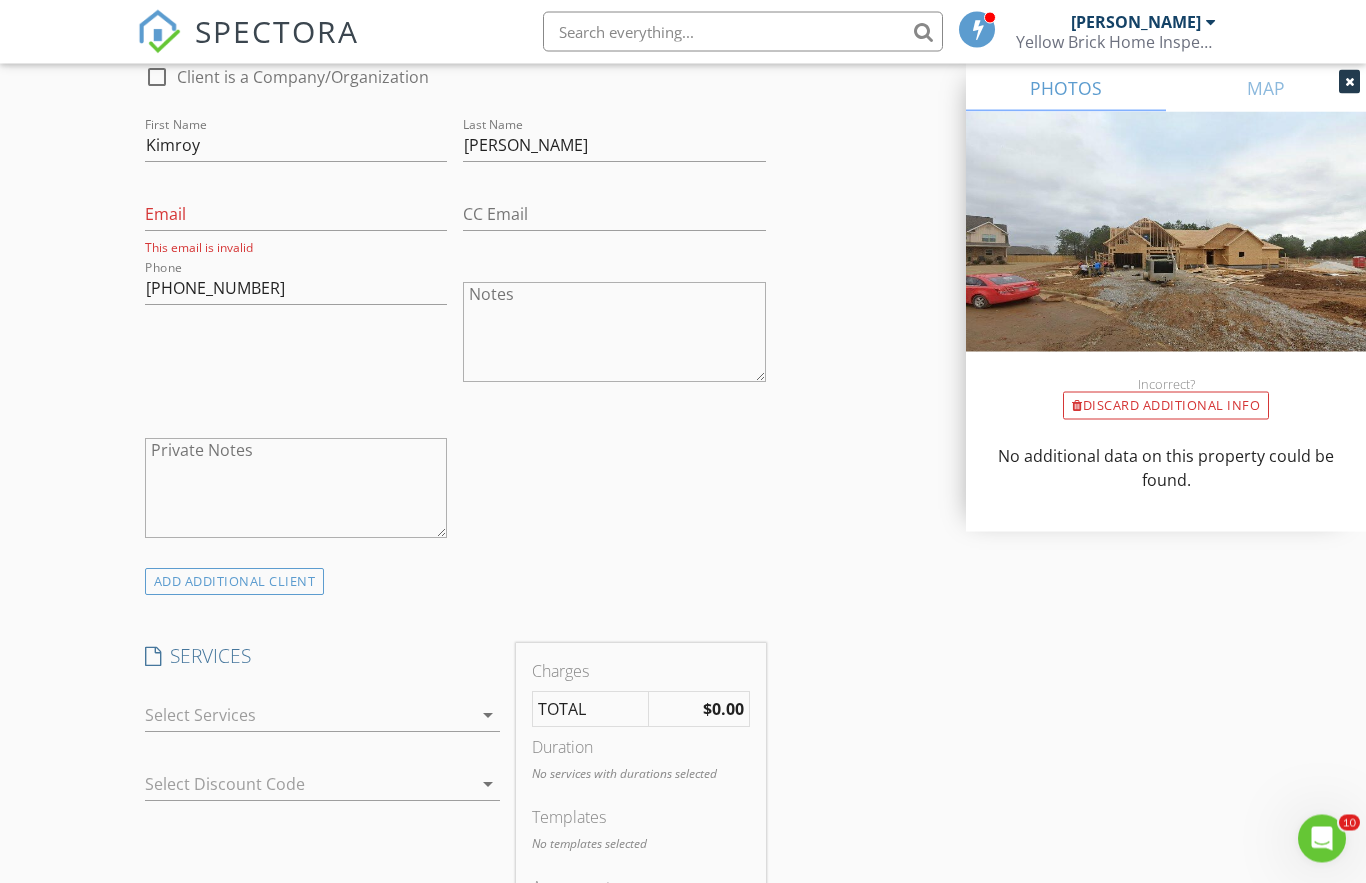 scroll, scrollTop: 1107, scrollLeft: 0, axis: vertical 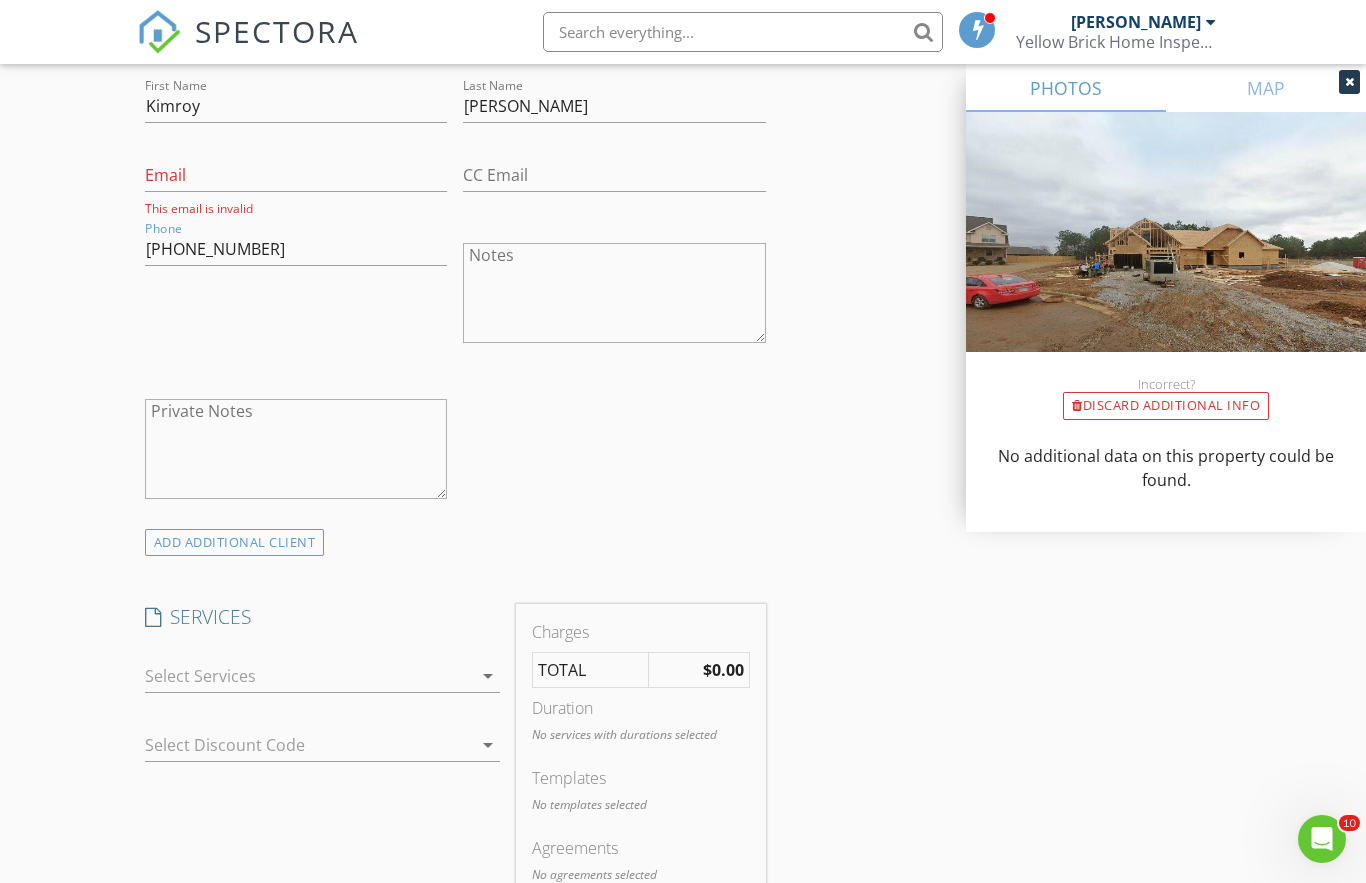 click on "arrow_drop_down" at bounding box center (488, 676) 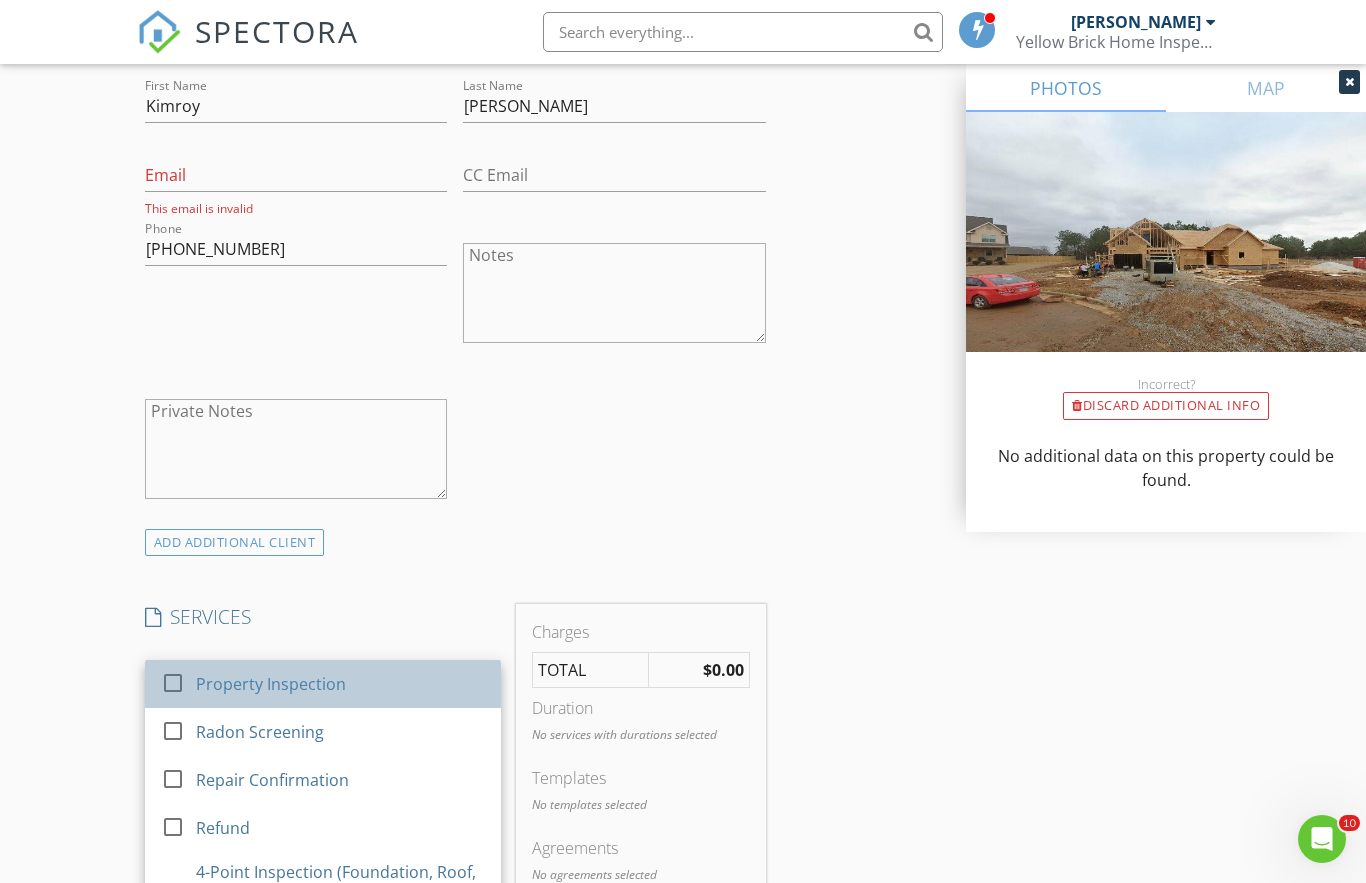 click on "Property Inspection" at bounding box center (340, 684) 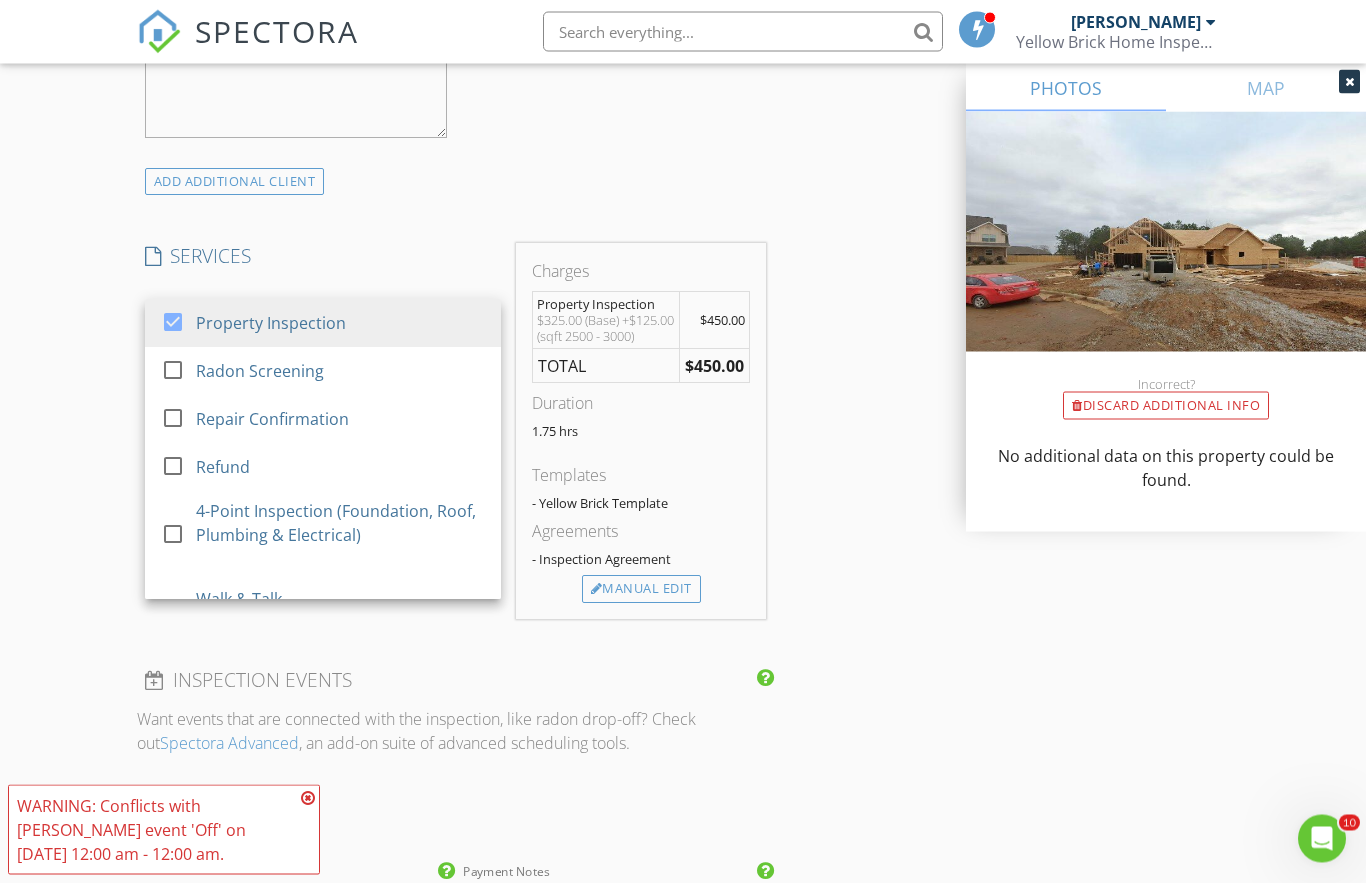 scroll, scrollTop: 1468, scrollLeft: 0, axis: vertical 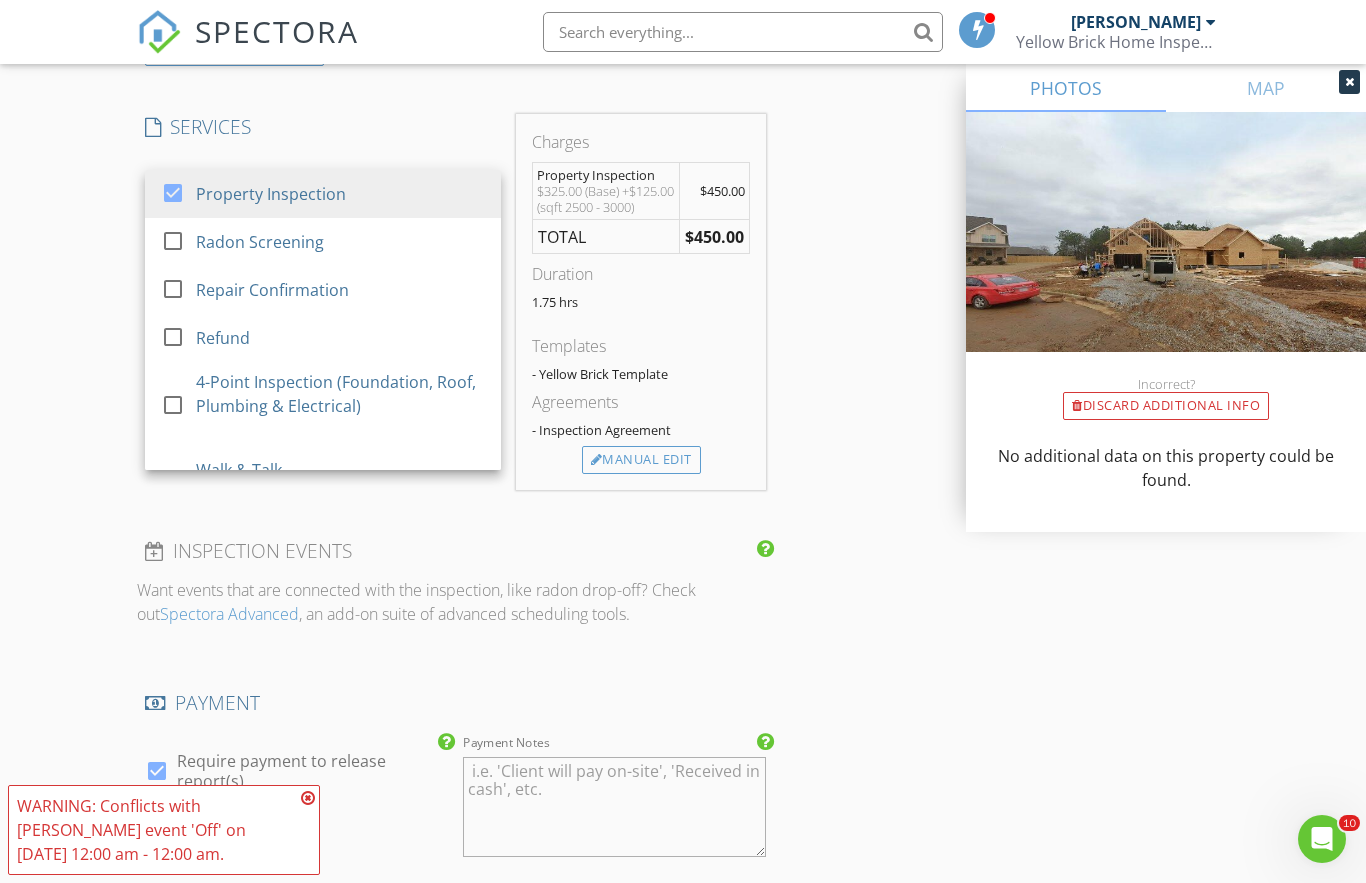 click on "INSPECTOR(S)
check_box   Bob Ozbirn   PRIMARY   Bob Ozbirn arrow_drop_down   check_box_outline_blank Bob Ozbirn specifically requested
Date/Time
07/11/2025 10:00 AM
Location
Address Search       Address 302 Kellylyn   Unit   City Florence   State AL   Zip 35634   County Lauderdale     Square Feet 2710   Year Built 2025   Foundation Slab arrow_drop_down     Bob Ozbirn     8.6 miles     (17 minutes)
client
check_box Enable Client CC email for this inspection   Client Search     check_box_outline_blank Client is a Company/Organization     First Name Kimroy   Last Name Walters   Email This email is invalid   CC Email   Phone 929-631-1287           Notes   Private Notes
ADD ADDITIONAL client
SERVICES
check_box   Property Inspection   check_box_outline_blank   Radon Screening" at bounding box center (683, 326) 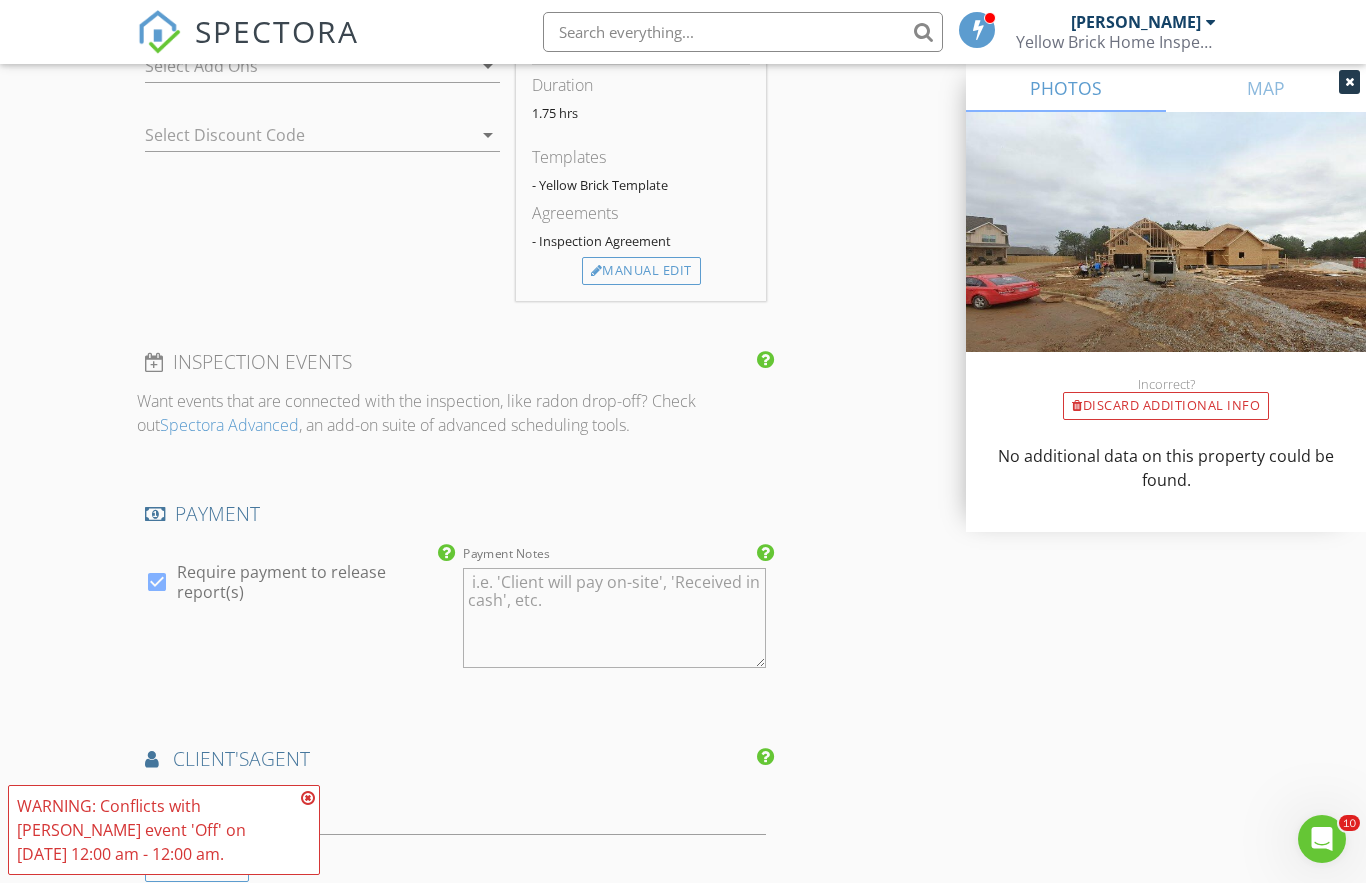 scroll, scrollTop: 2025, scrollLeft: 0, axis: vertical 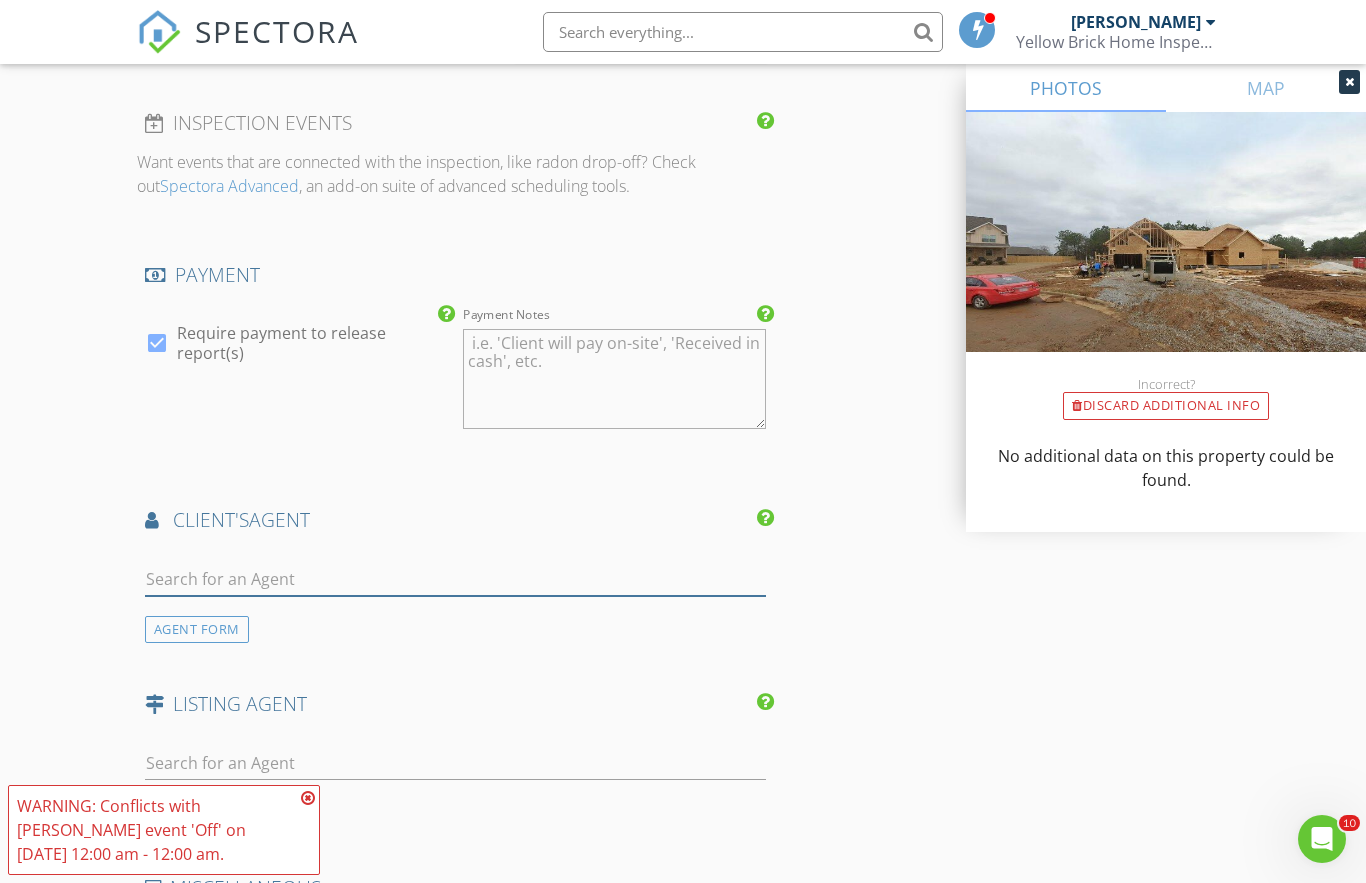 click at bounding box center (455, 579) 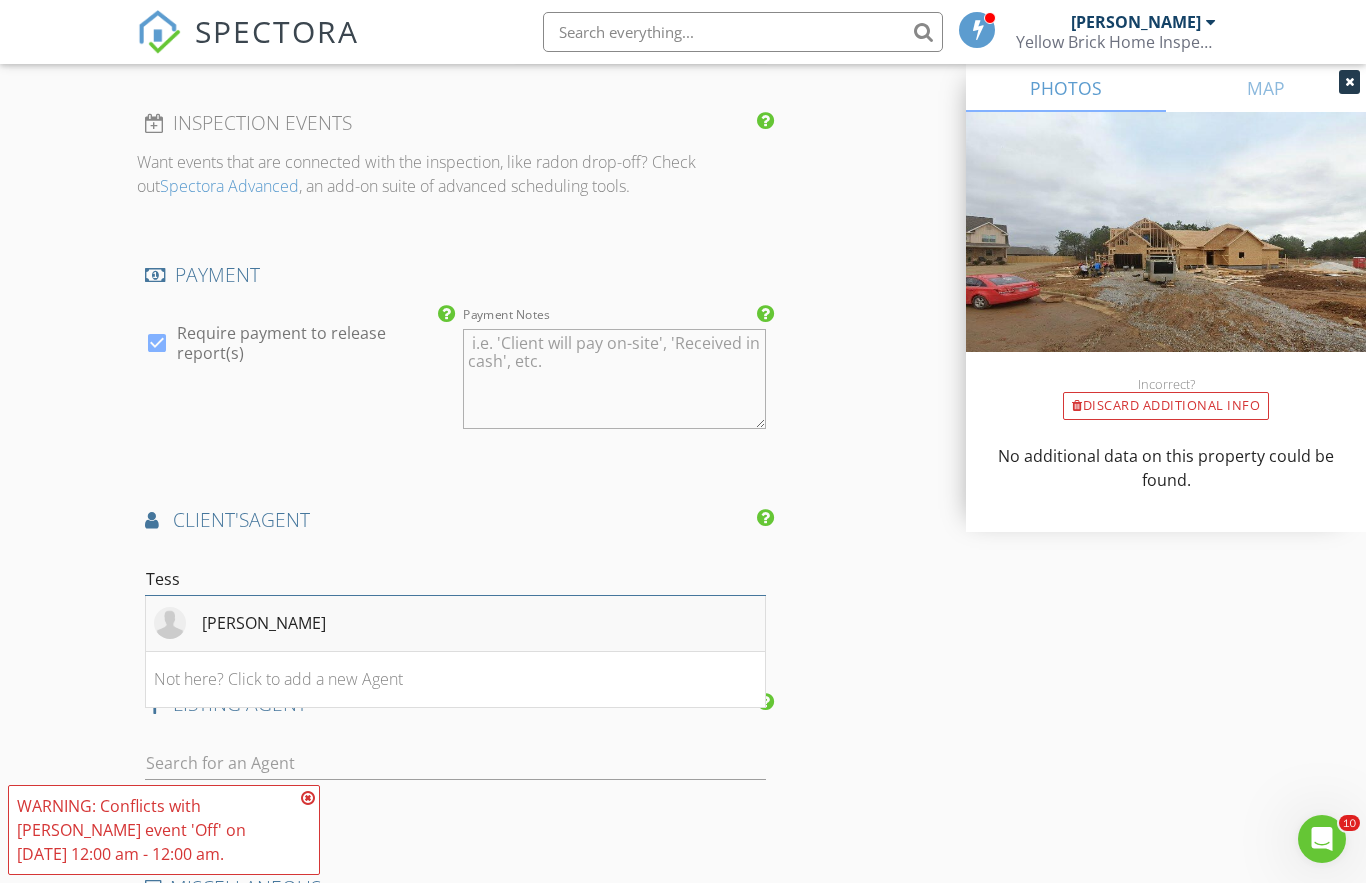 drag, startPoint x: 504, startPoint y: 583, endPoint x: 331, endPoint y: 628, distance: 178.75682 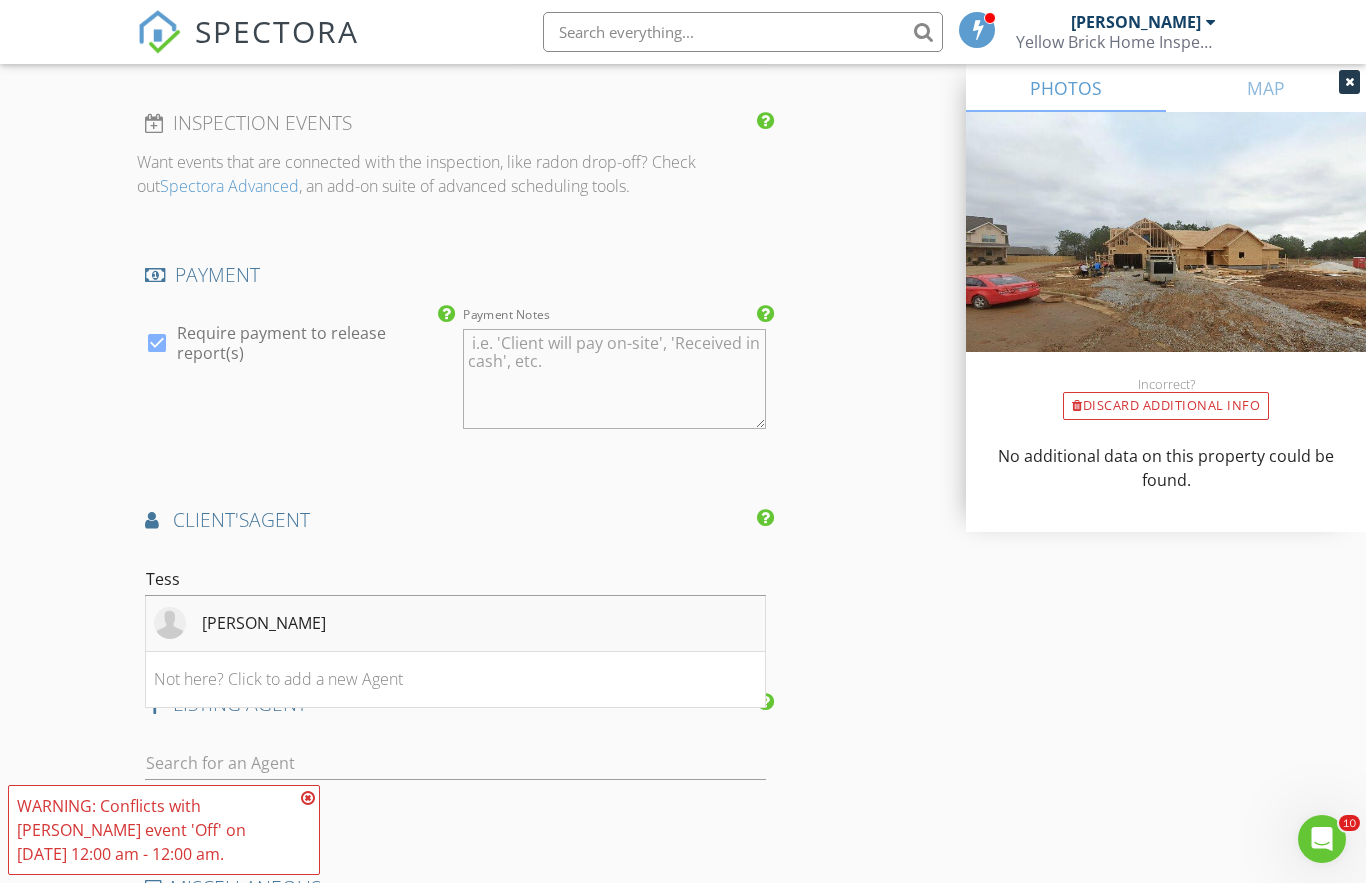 click on "[PERSON_NAME]" at bounding box center [264, 623] 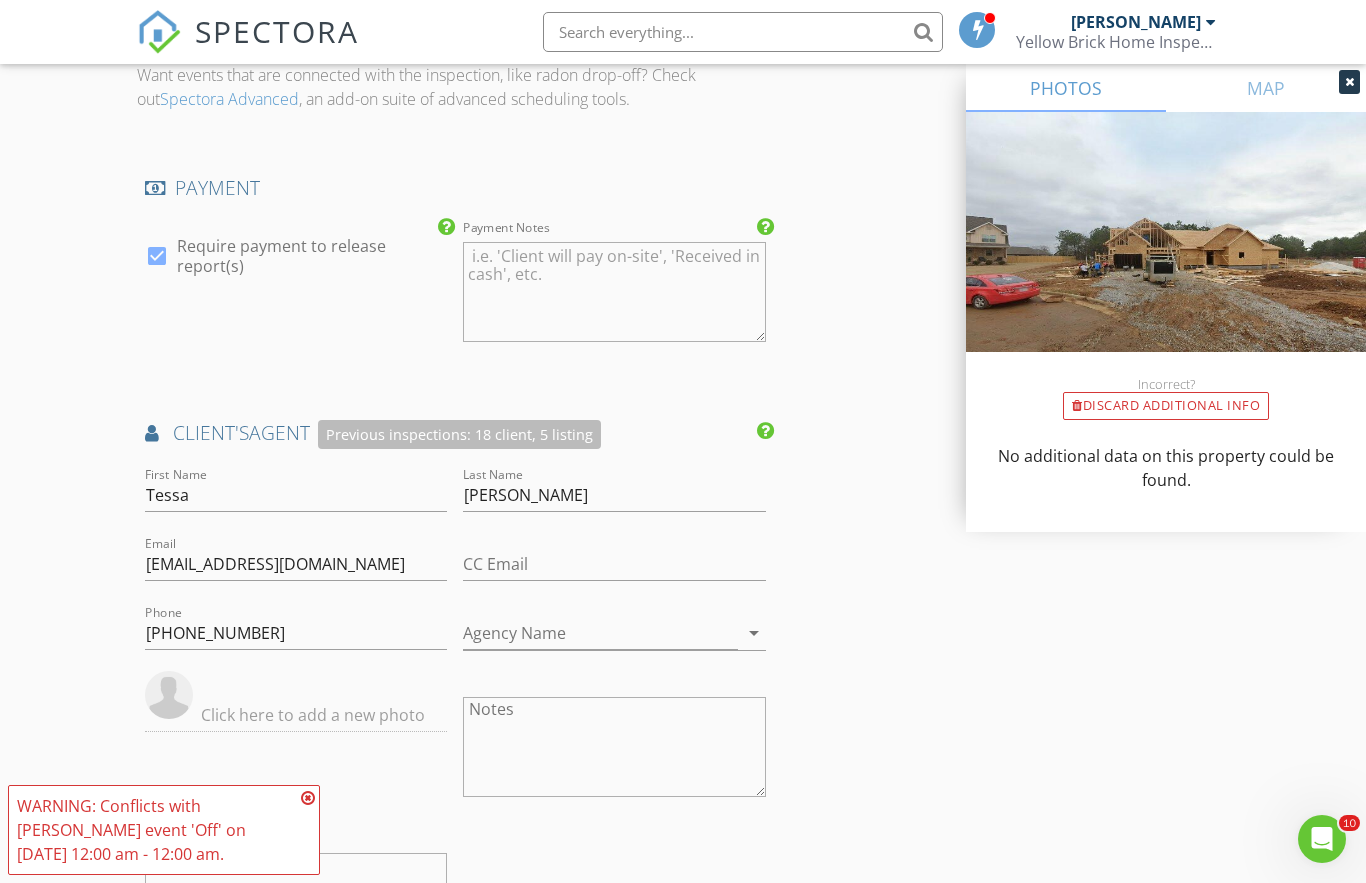 scroll, scrollTop: 2117, scrollLeft: 0, axis: vertical 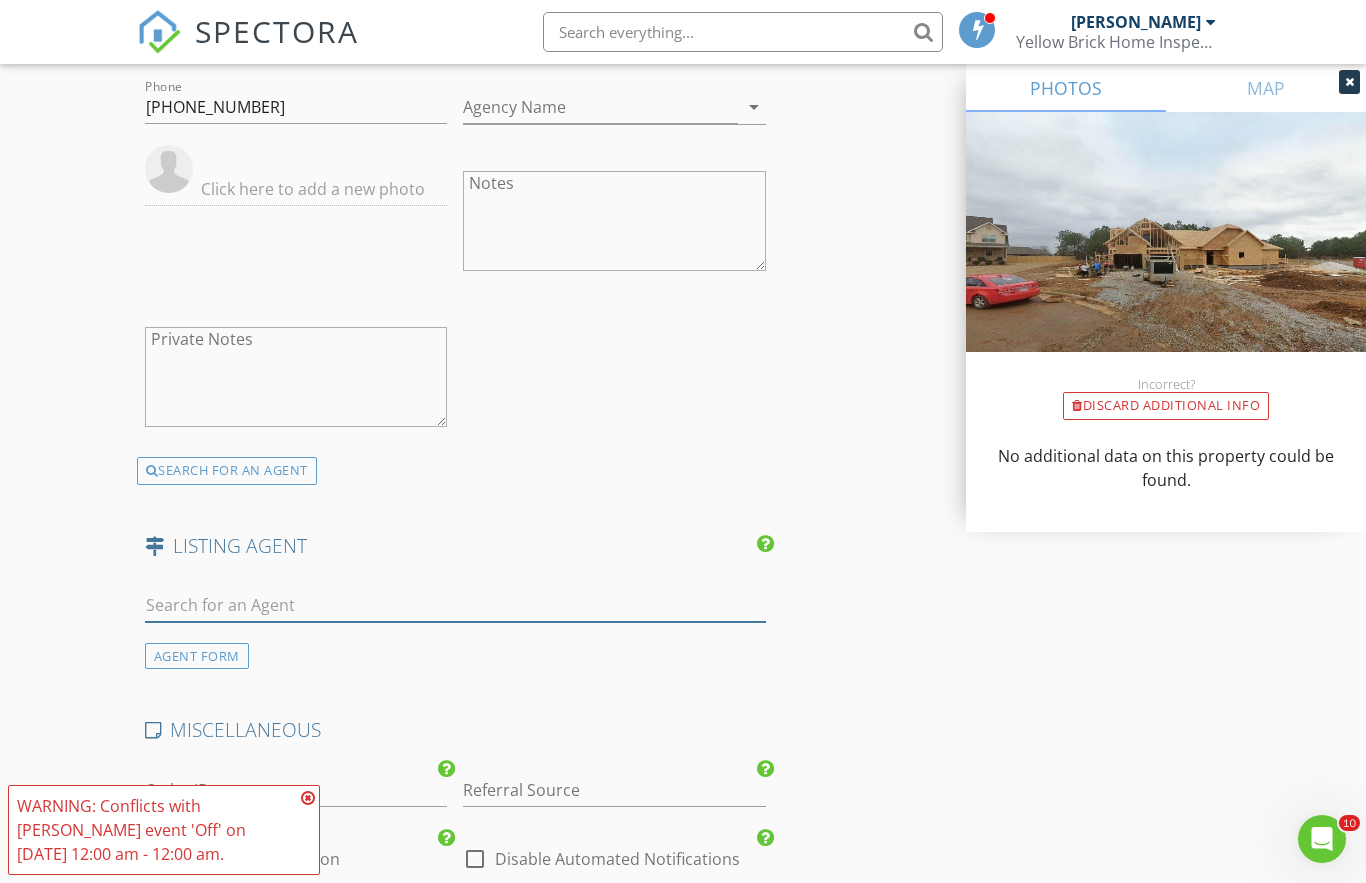 click at bounding box center [455, 605] 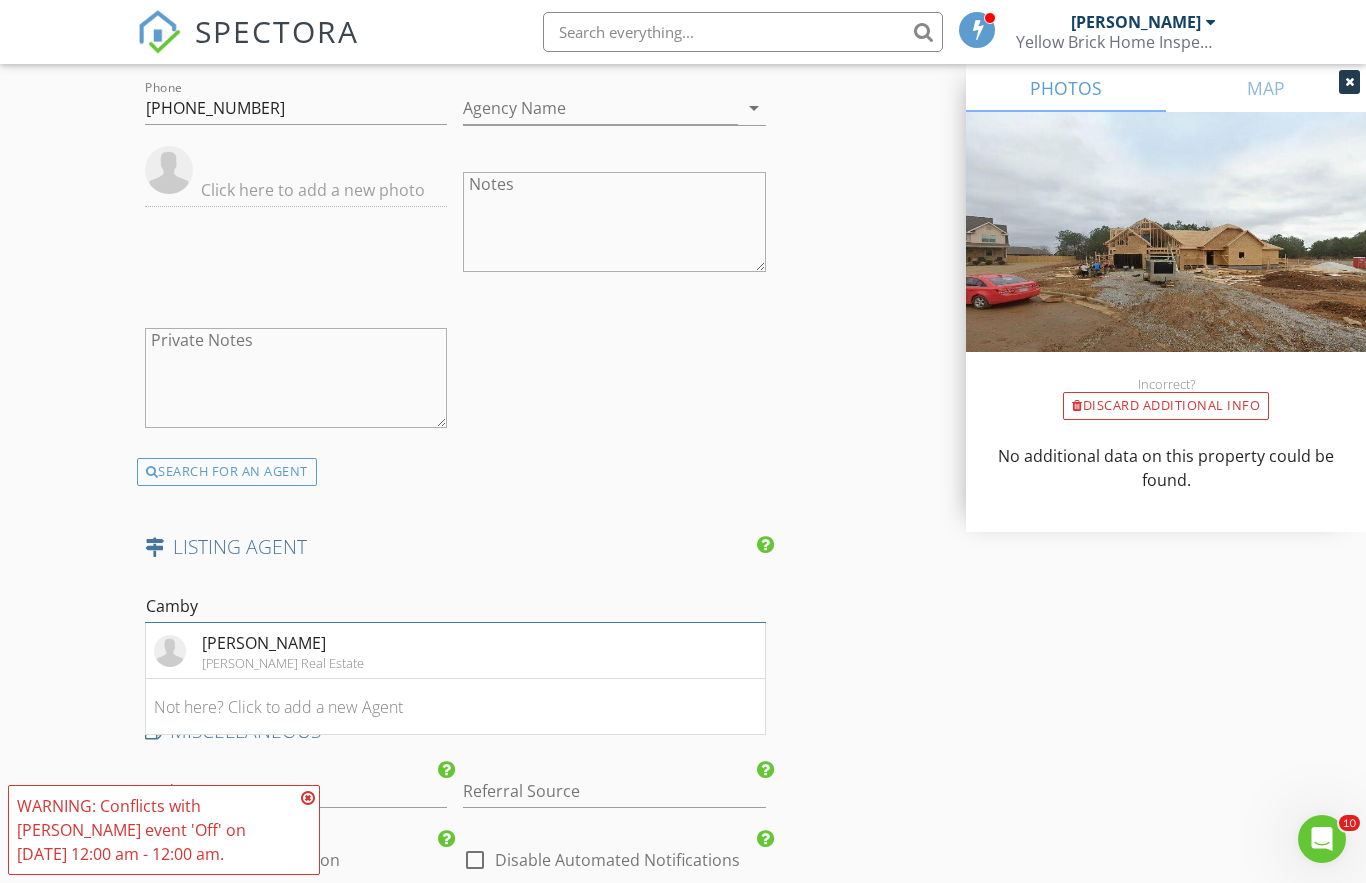 type on "Camby" 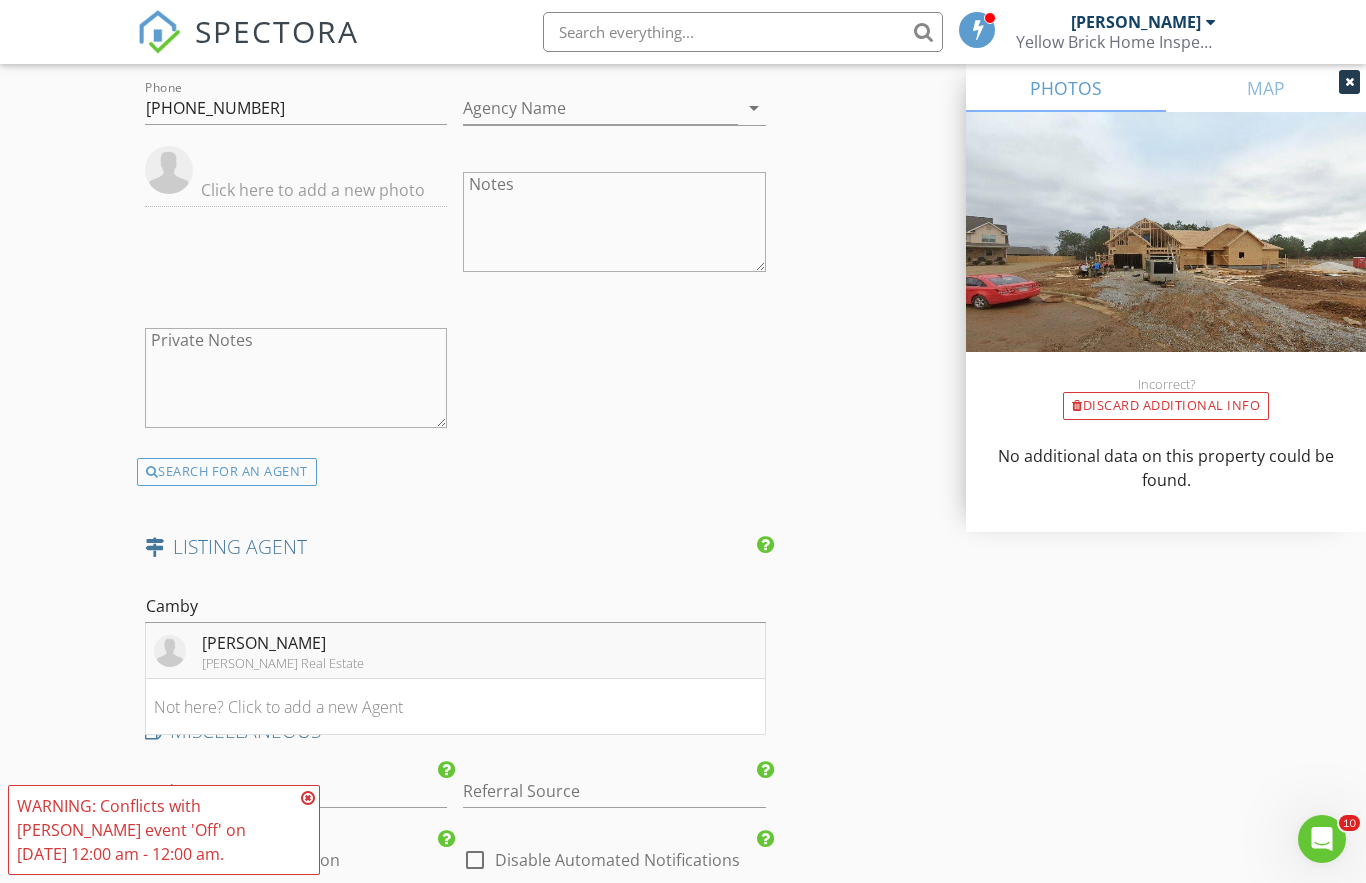 drag, startPoint x: 438, startPoint y: 614, endPoint x: 280, endPoint y: 673, distance: 168.65645 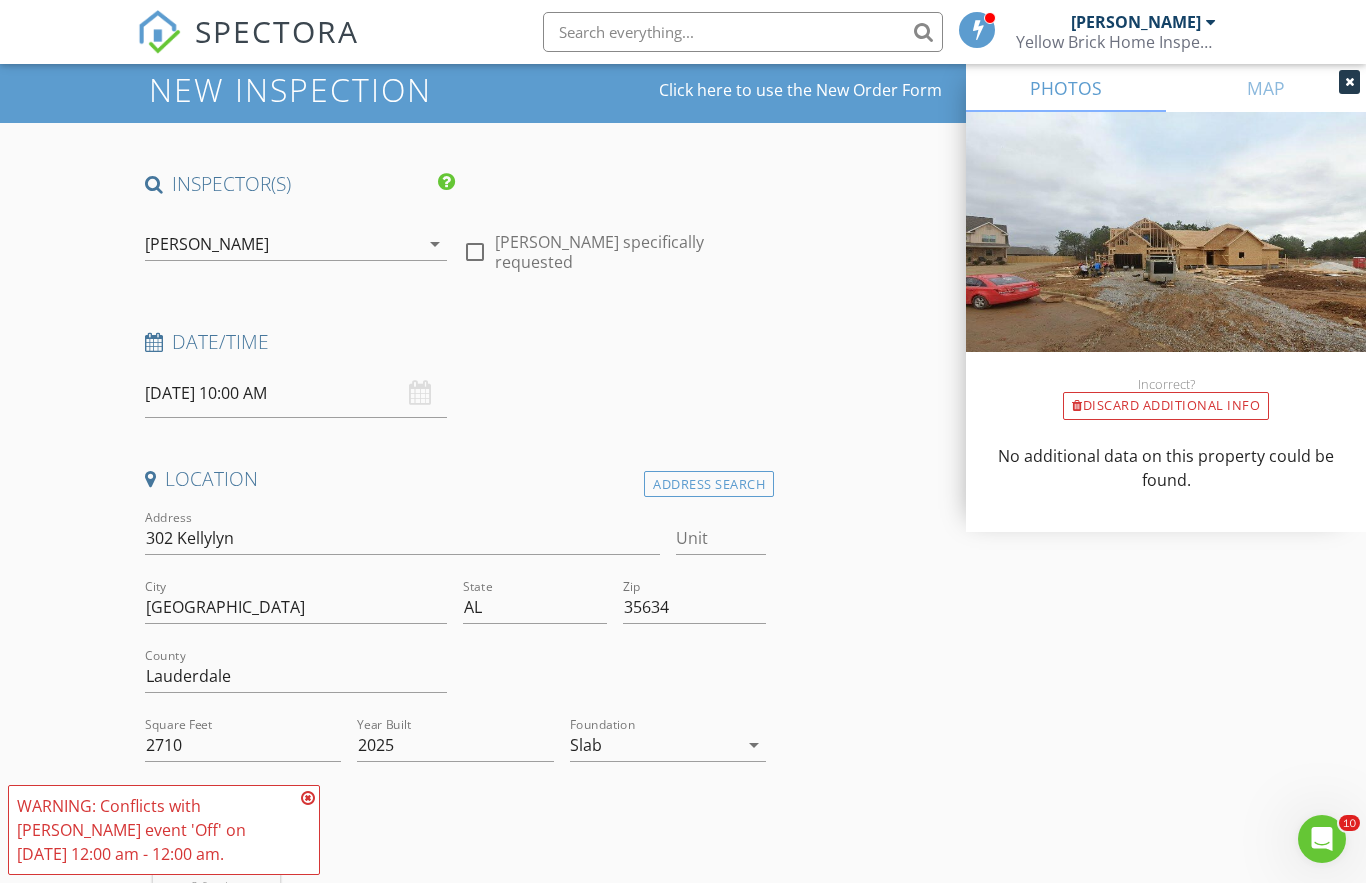 scroll, scrollTop: 66, scrollLeft: 0, axis: vertical 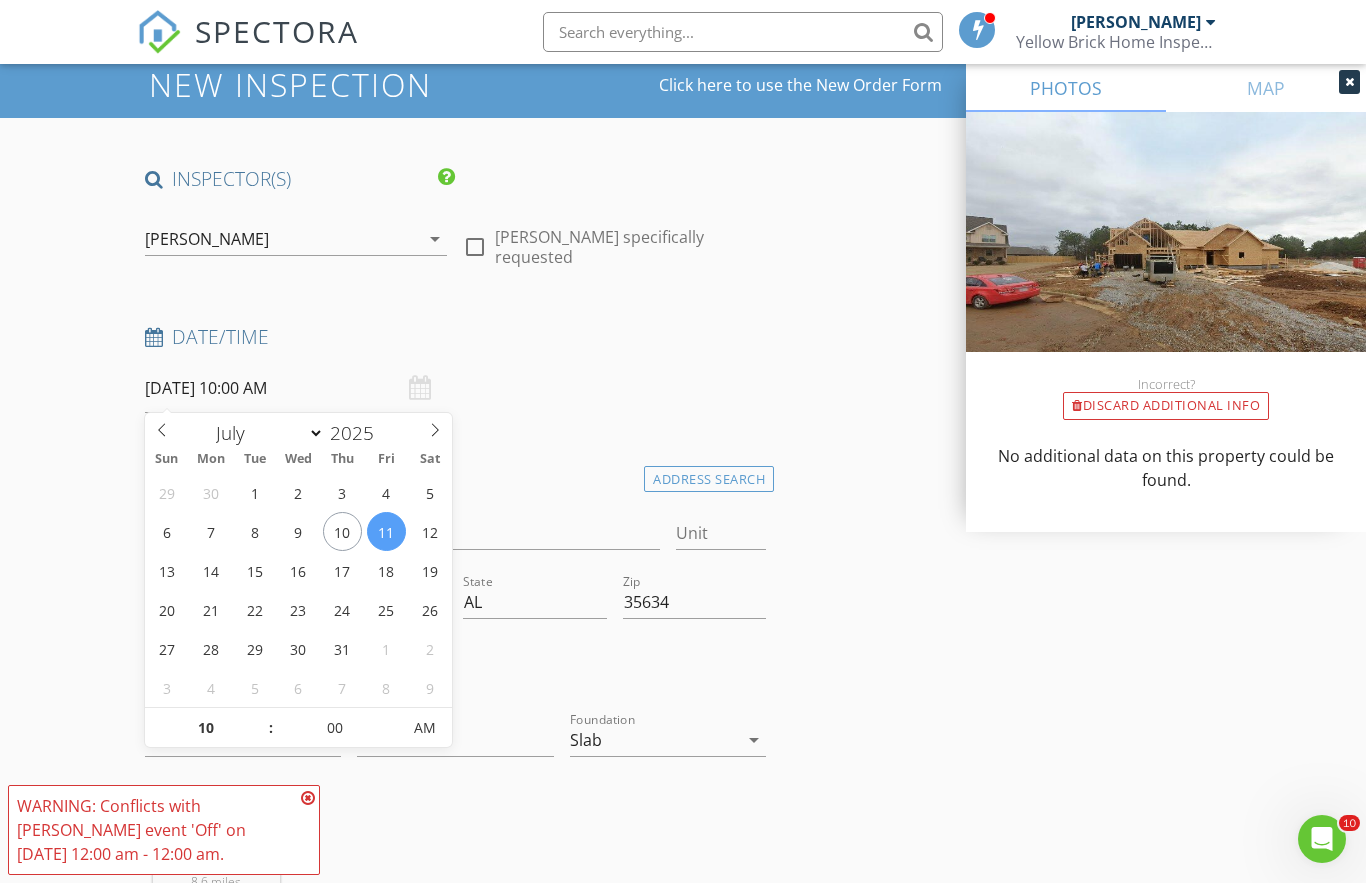 click on "[DATE] 10:00 AM" at bounding box center (296, 388) 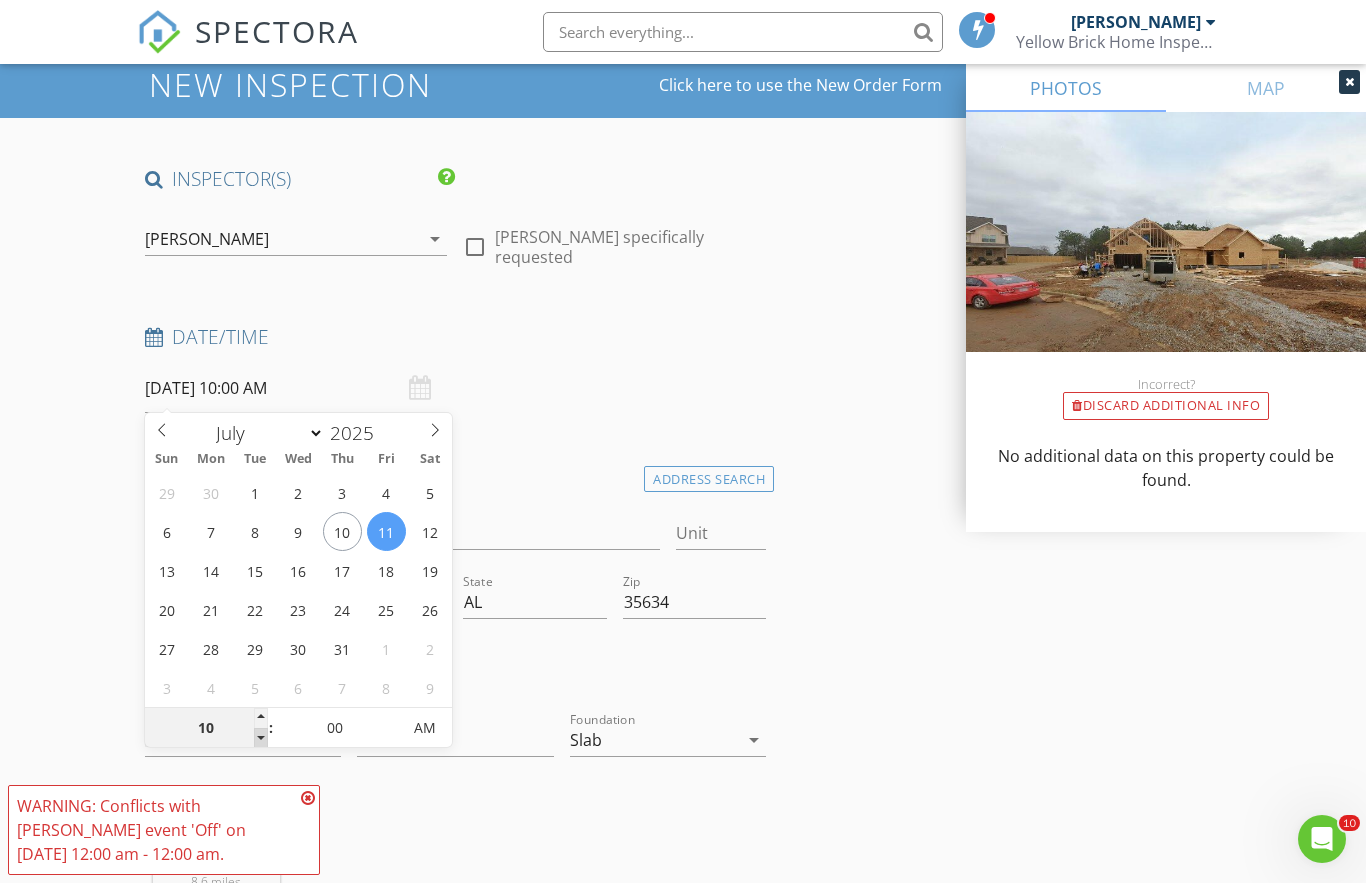 type on "09" 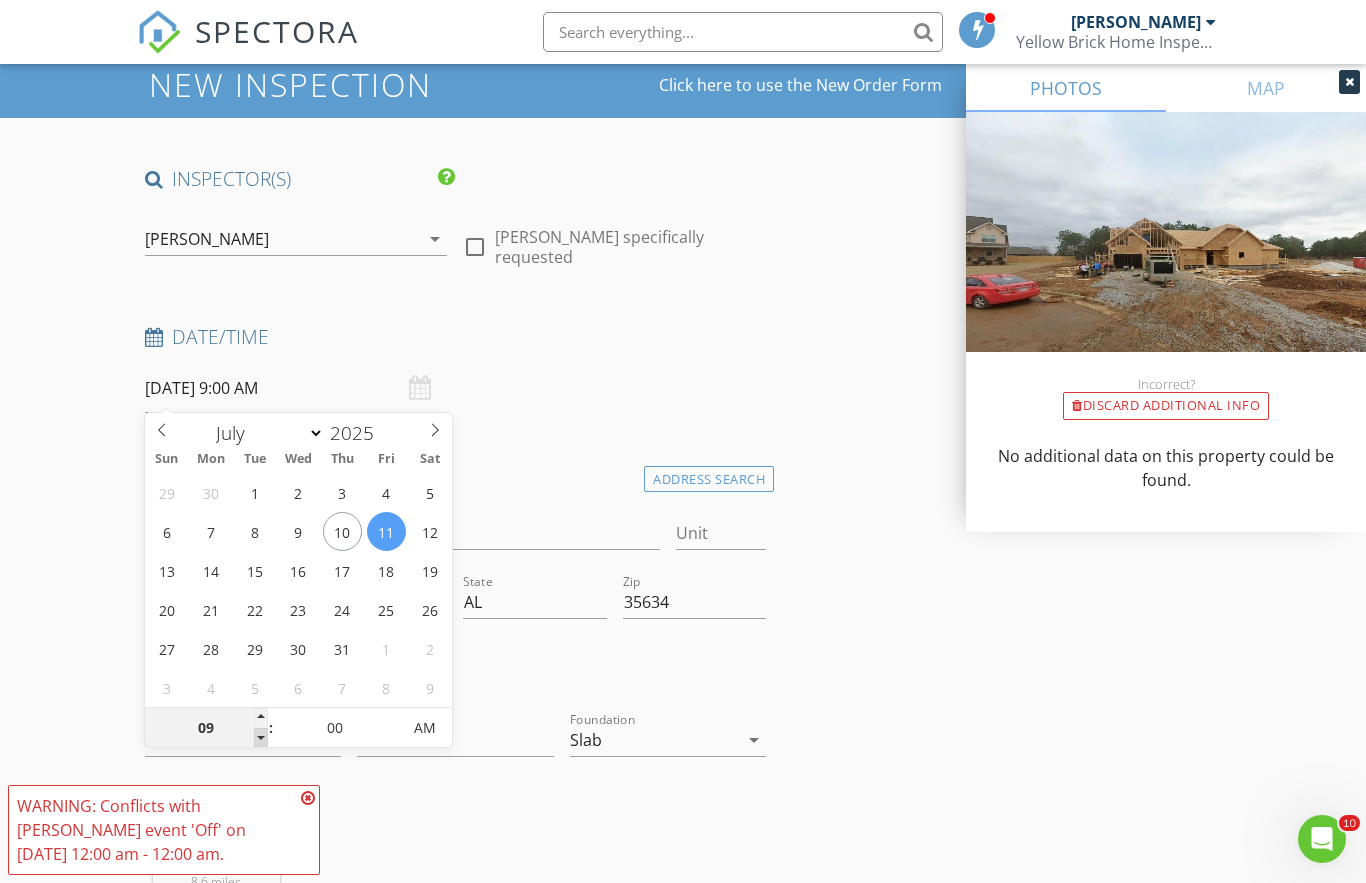click at bounding box center (261, 738) 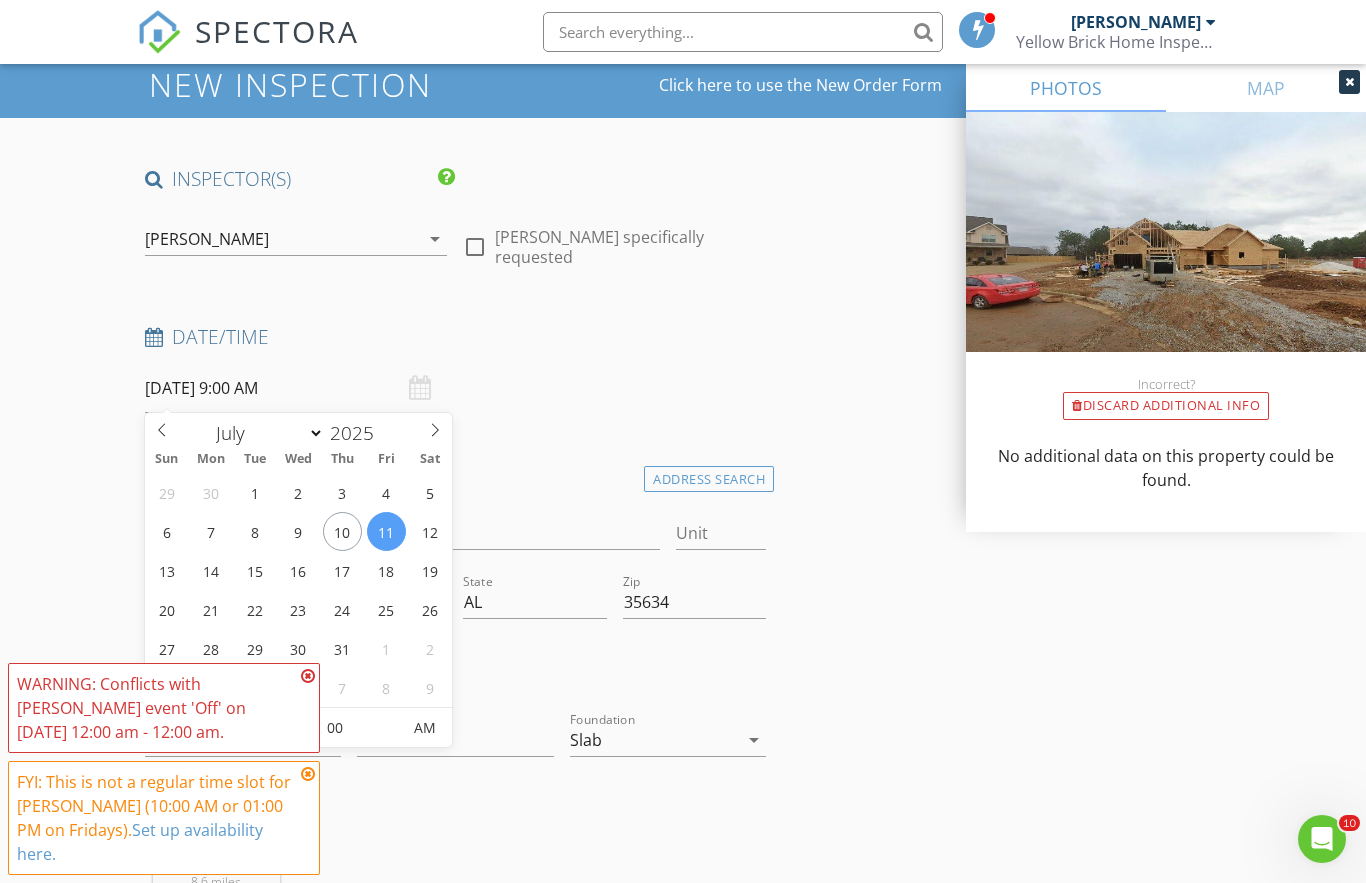 click at bounding box center [308, 676] 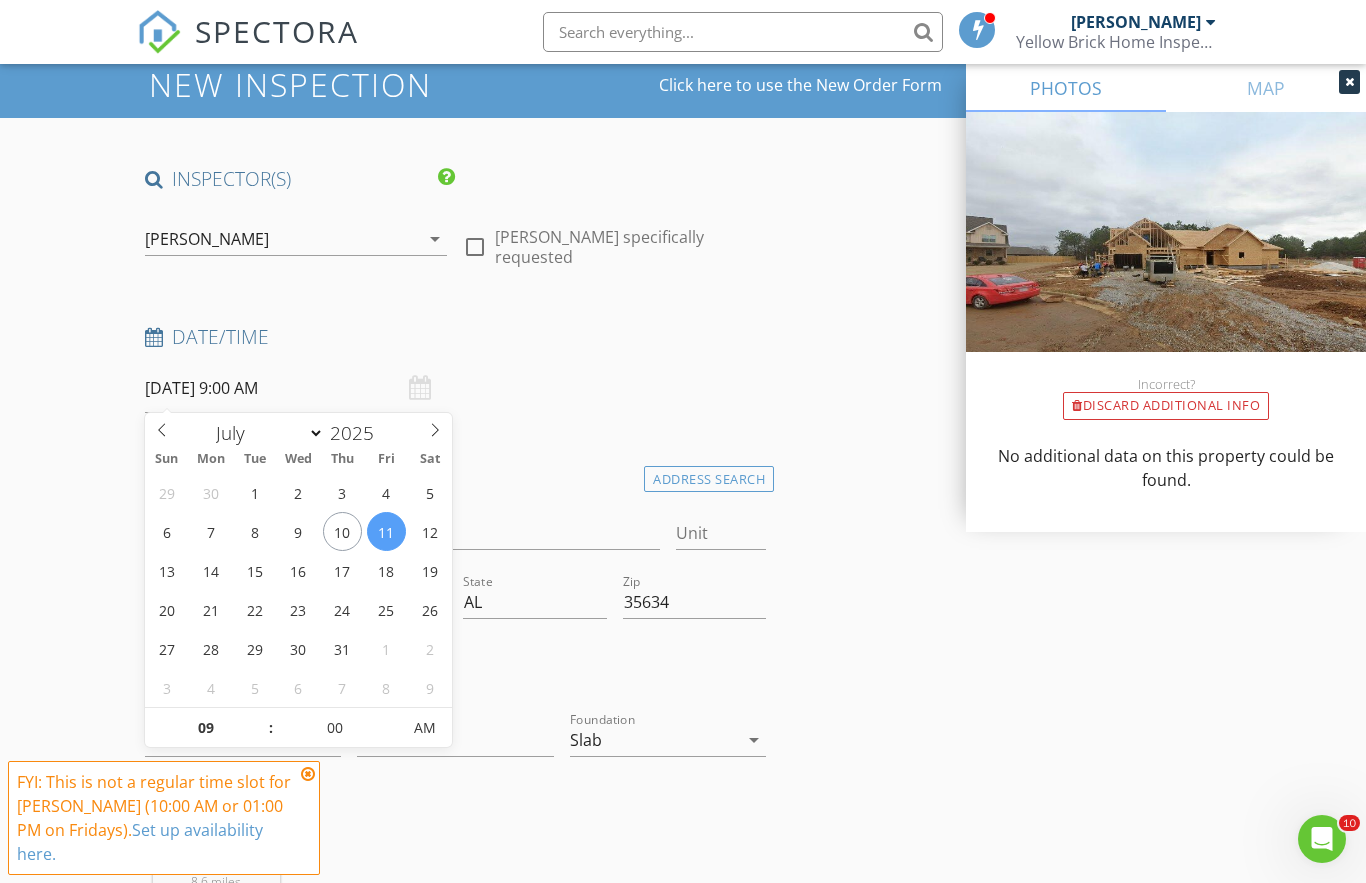 click at bounding box center [308, 774] 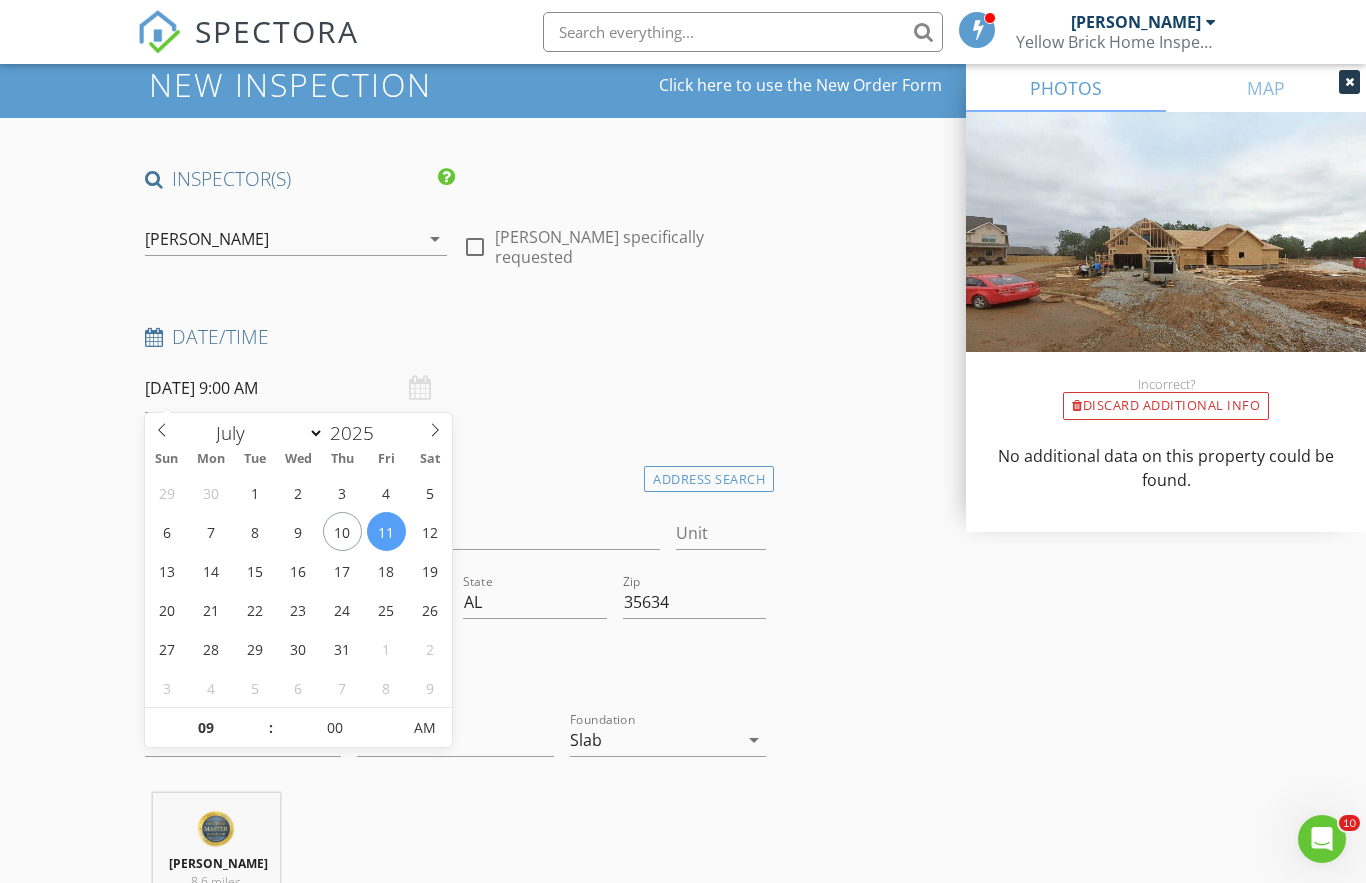 click on "Slab" at bounding box center (654, 740) 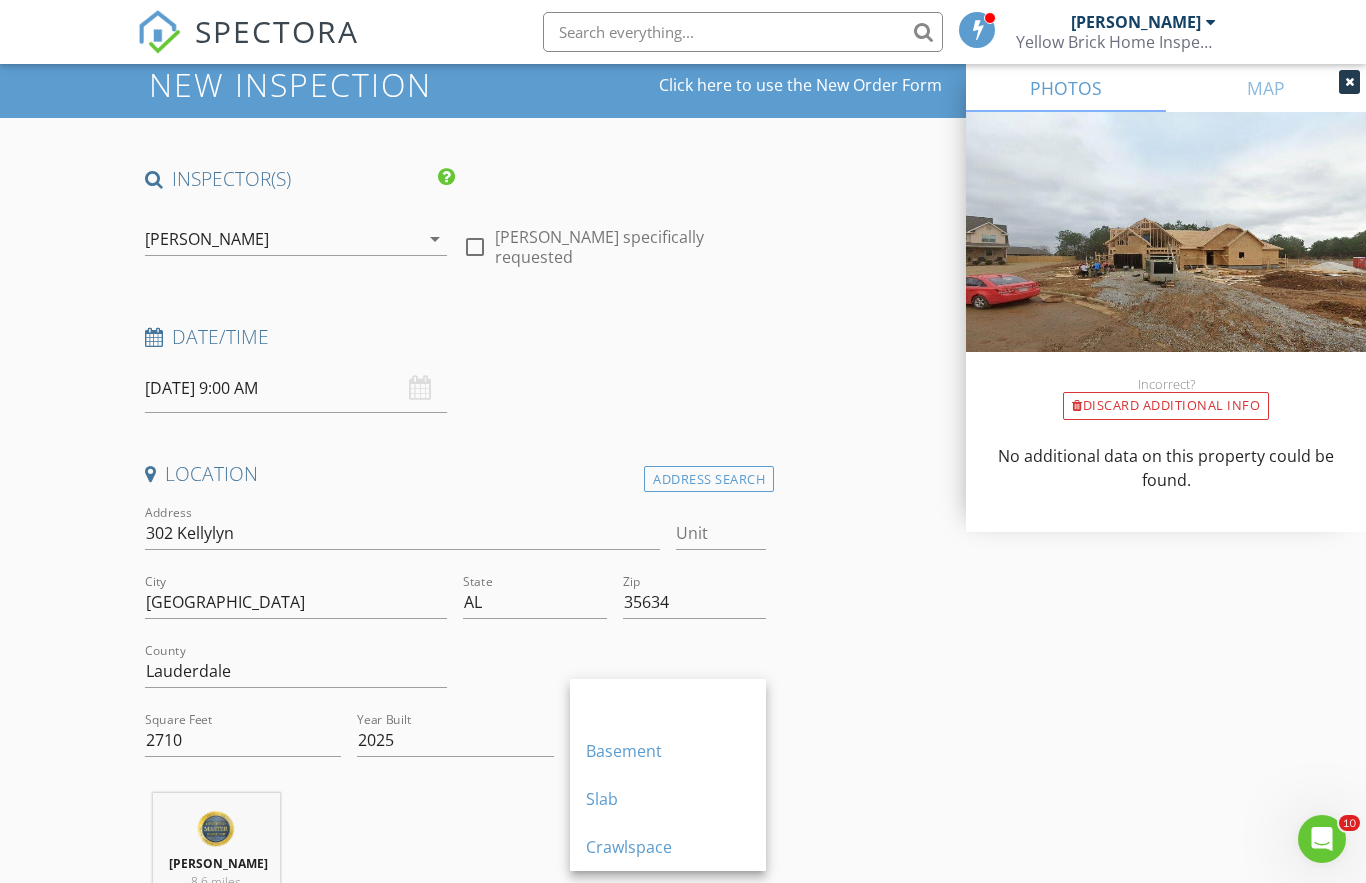 click on "INSPECTOR(S)
check_box   Bob Ozbirn   PRIMARY   Bob Ozbirn arrow_drop_down   check_box_outline_blank Bob Ozbirn specifically requested
Date/Time
07/11/2025 9:00 AM
Location
Address Search       Address 302 Kellylyn   Unit   City Florence   State AL   Zip 35634   County Lauderdale     Square Feet 2710   Year Built 2025   Foundation Slab arrow_drop_down     Bob Ozbirn     8.6 miles     (17 minutes)
client
check_box Enable Client CC email for this inspection   Client Search     check_box_outline_blank Client is a Company/Organization     First Name Kimroy   Last Name Walters   Email This email is invalid   CC Email   Phone 929-631-1287           Notes   Private Notes
ADD ADDITIONAL client
SERVICES
check_box   Property Inspection   check_box_outline_blank   Radon Screening" at bounding box center [683, 2313] 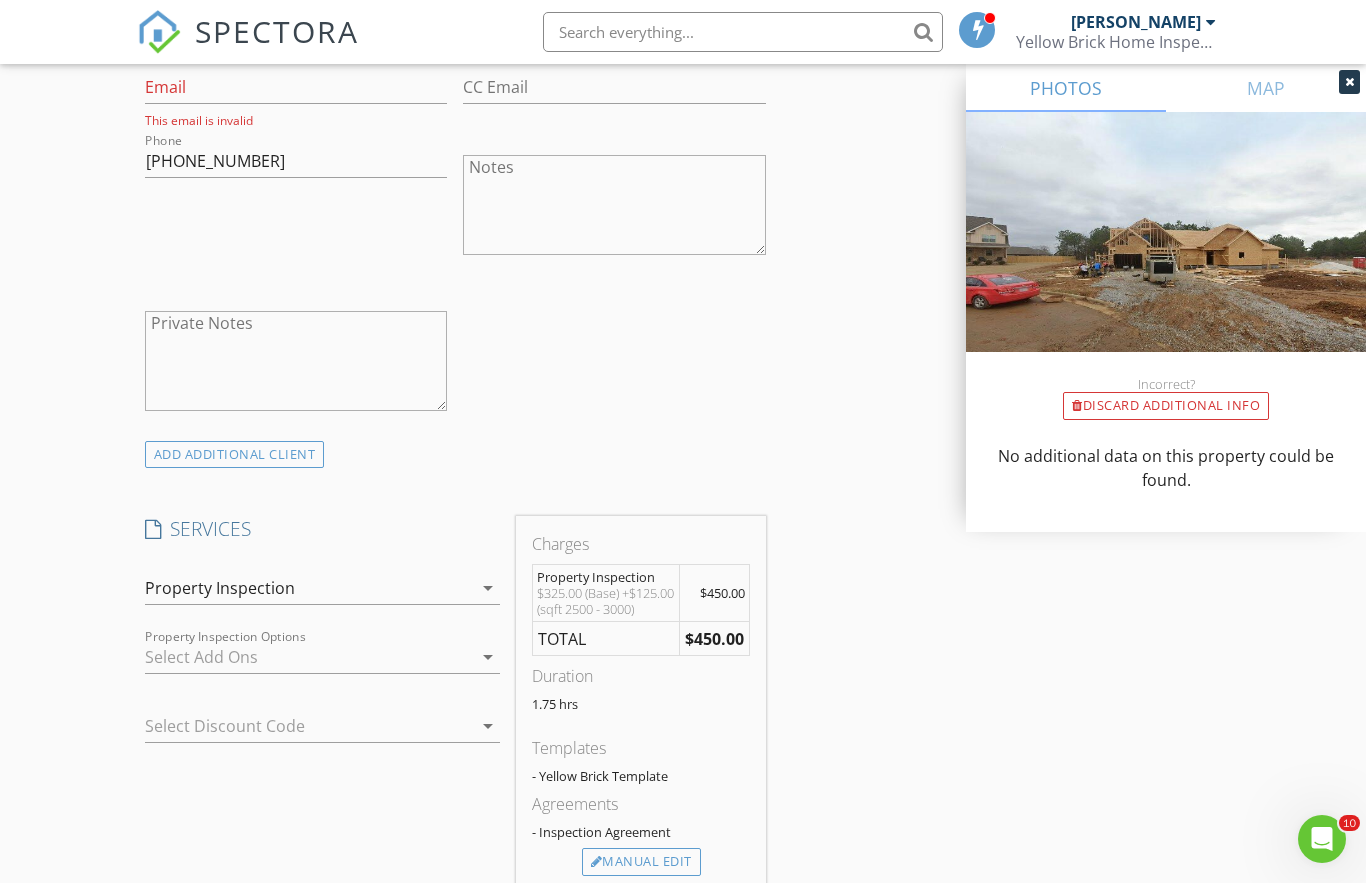 scroll, scrollTop: 1262, scrollLeft: 0, axis: vertical 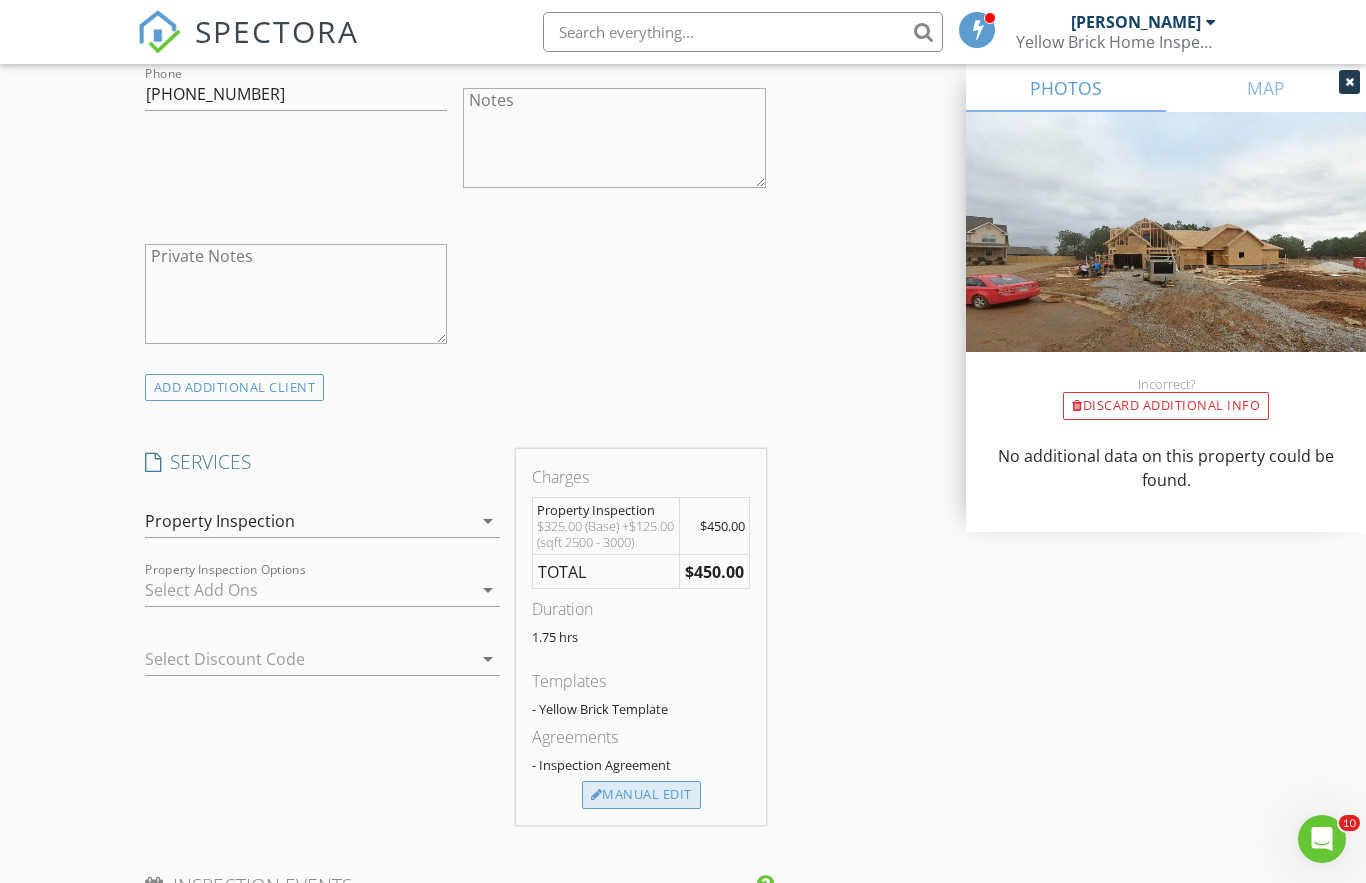click on "Manual Edit" at bounding box center (641, 795) 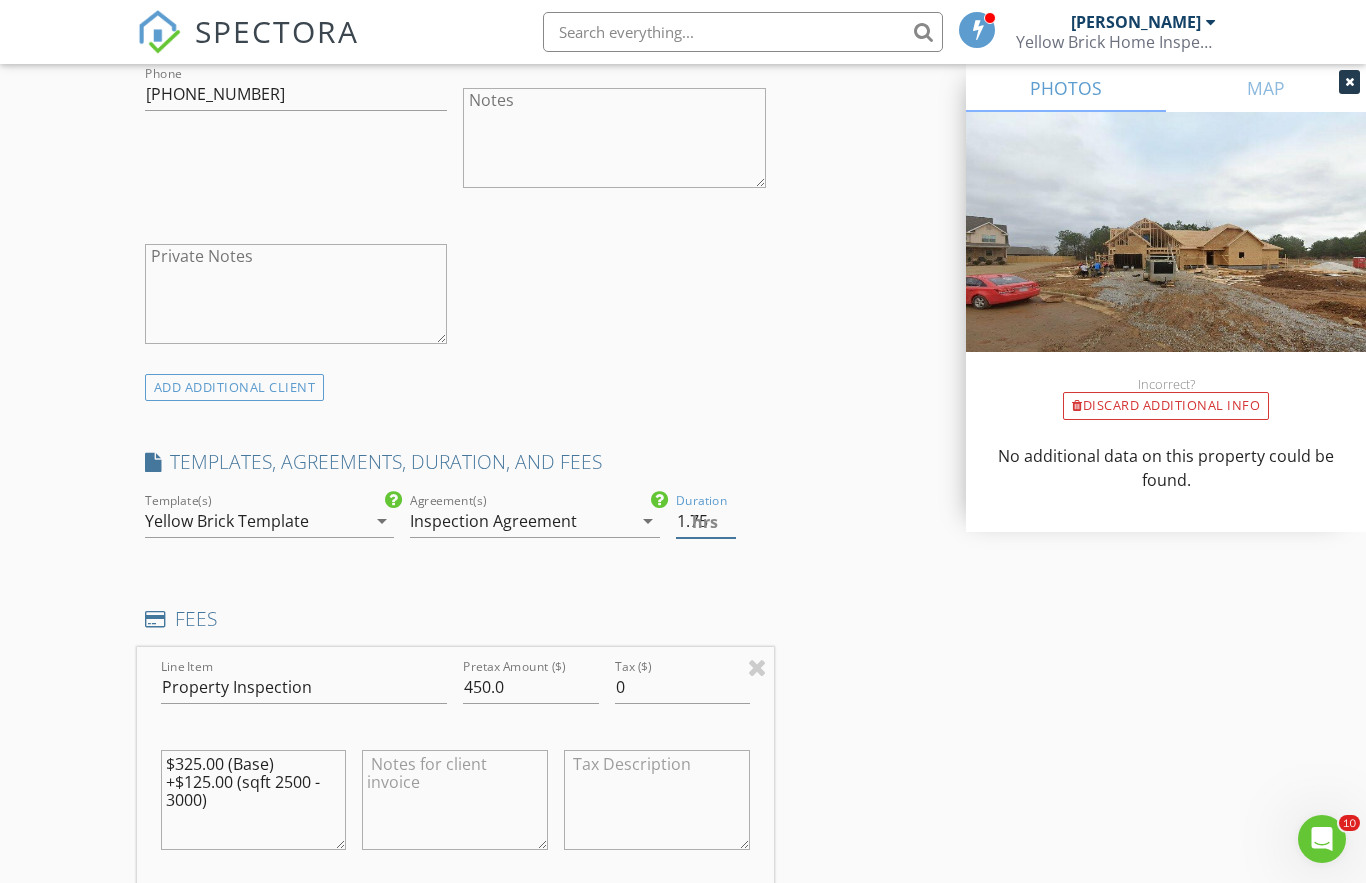 click on "1.75" at bounding box center [706, 521] 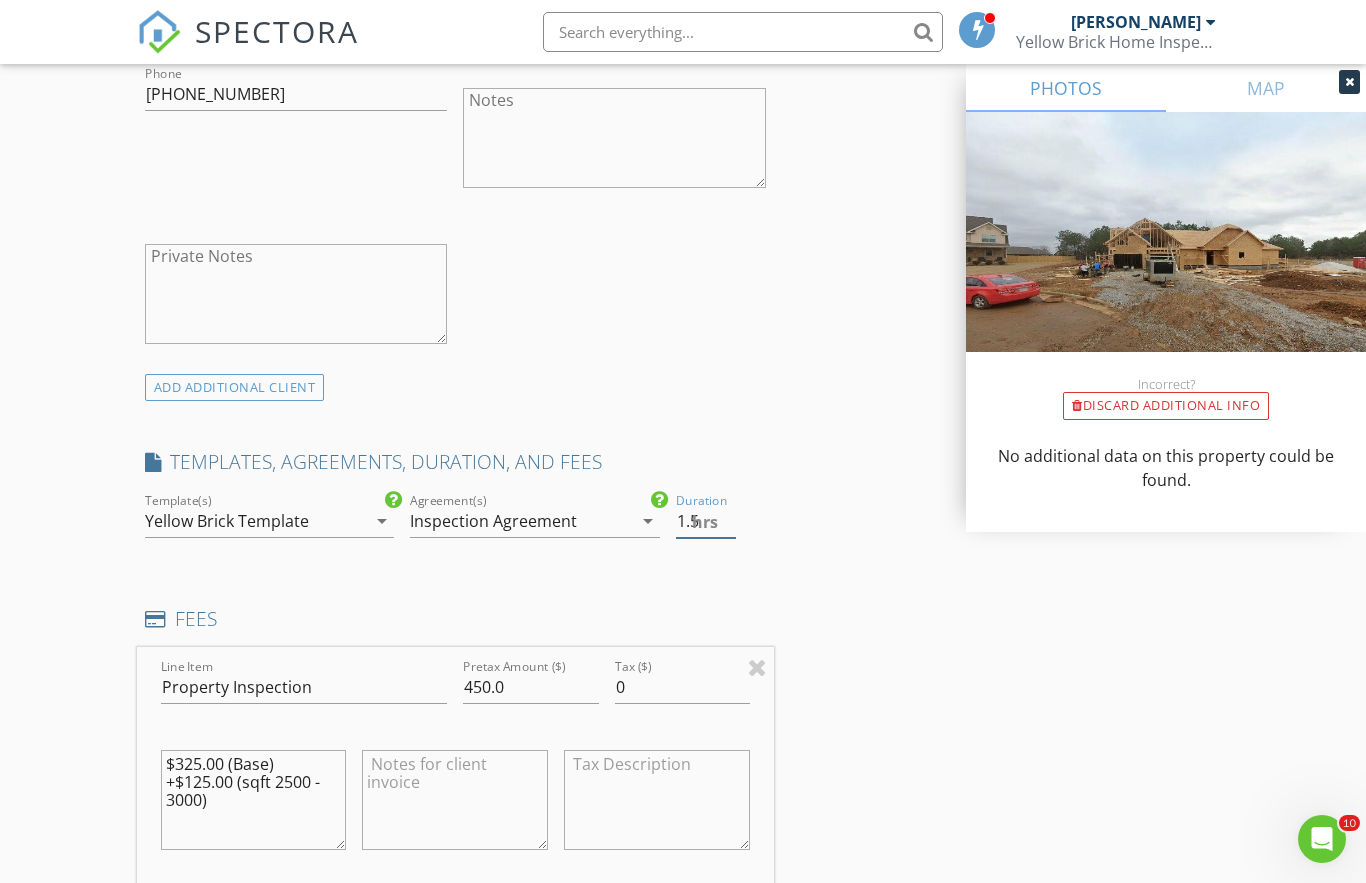type on "1.5" 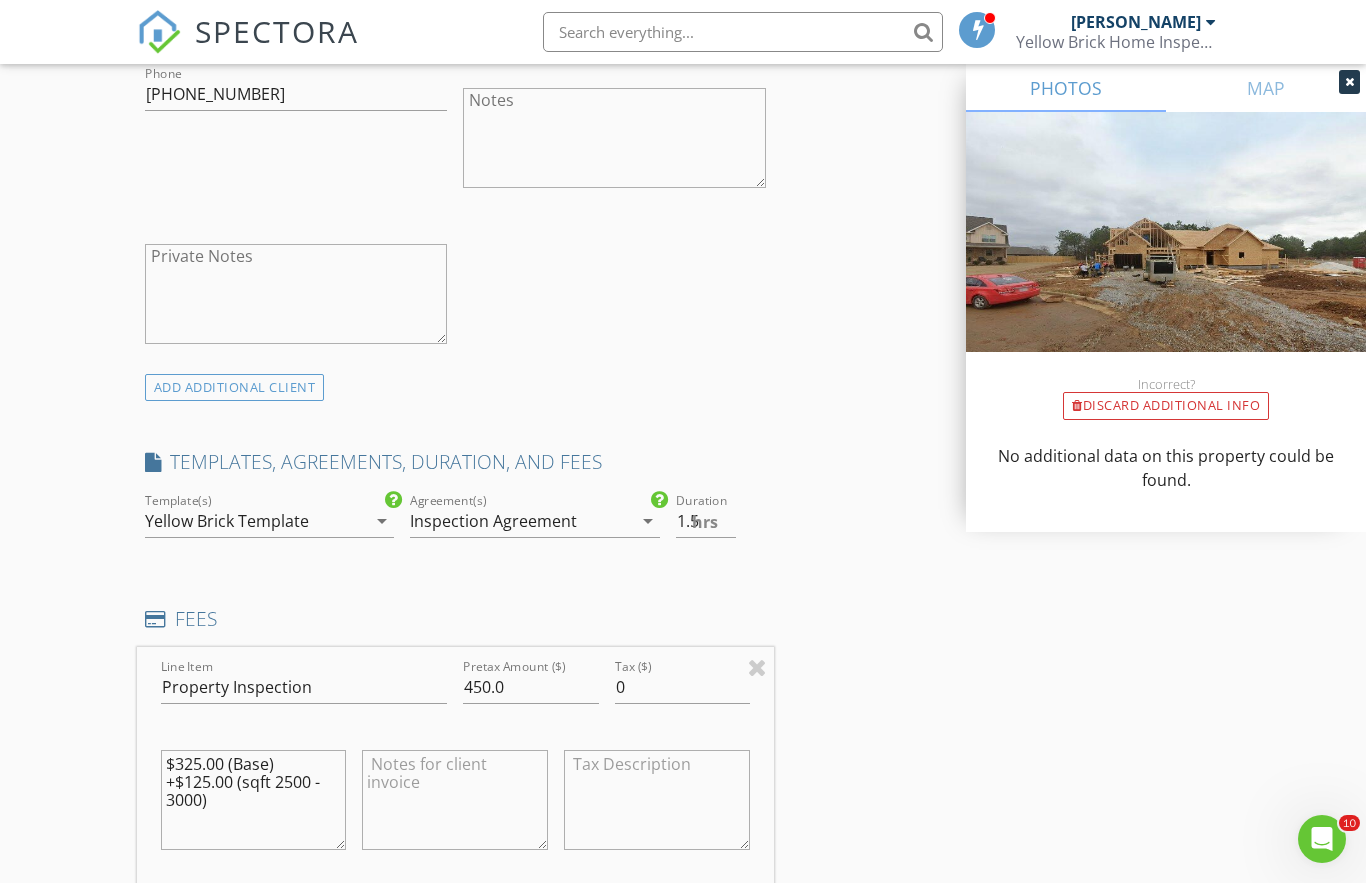 click on "INSPECTOR(S)
check_box   Bob Ozbirn   PRIMARY   Bob Ozbirn arrow_drop_down   check_box_outline_blank Bob Ozbirn specifically requested
Date/Time
07/11/2025 9:00 AM
Location
Address Search       Address 302 Kellylyn   Unit   City Florence   State AL   Zip 35634   County Lauderdale     Square Feet 2710   Year Built 2025   Foundation Slab arrow_drop_down     Bob Ozbirn     8.6 miles     (17 minutes)
client
check_box Enable Client CC email for this inspection   Client Search     check_box_outline_blank Client is a Company/Organization     First Name Kimroy   Last Name Walters   Email This email is invalid   CC Email   Phone 929-631-1287           Notes   Private Notes
ADD ADDITIONAL client
SERVICES
check_box   Property Inspection   check_box_outline_blank   Radon Screening" at bounding box center [683, 1211] 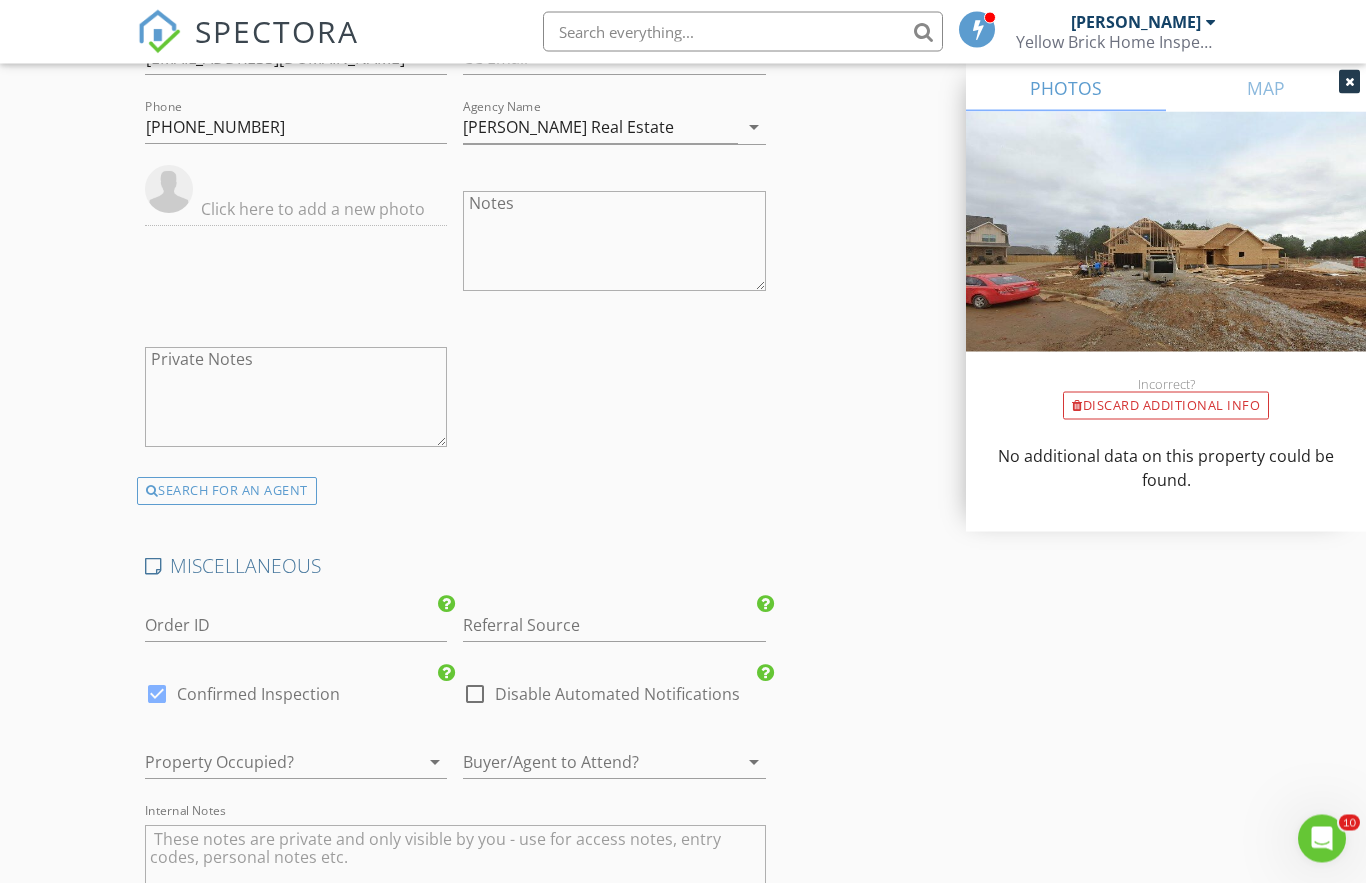 scroll, scrollTop: 3779, scrollLeft: 0, axis: vertical 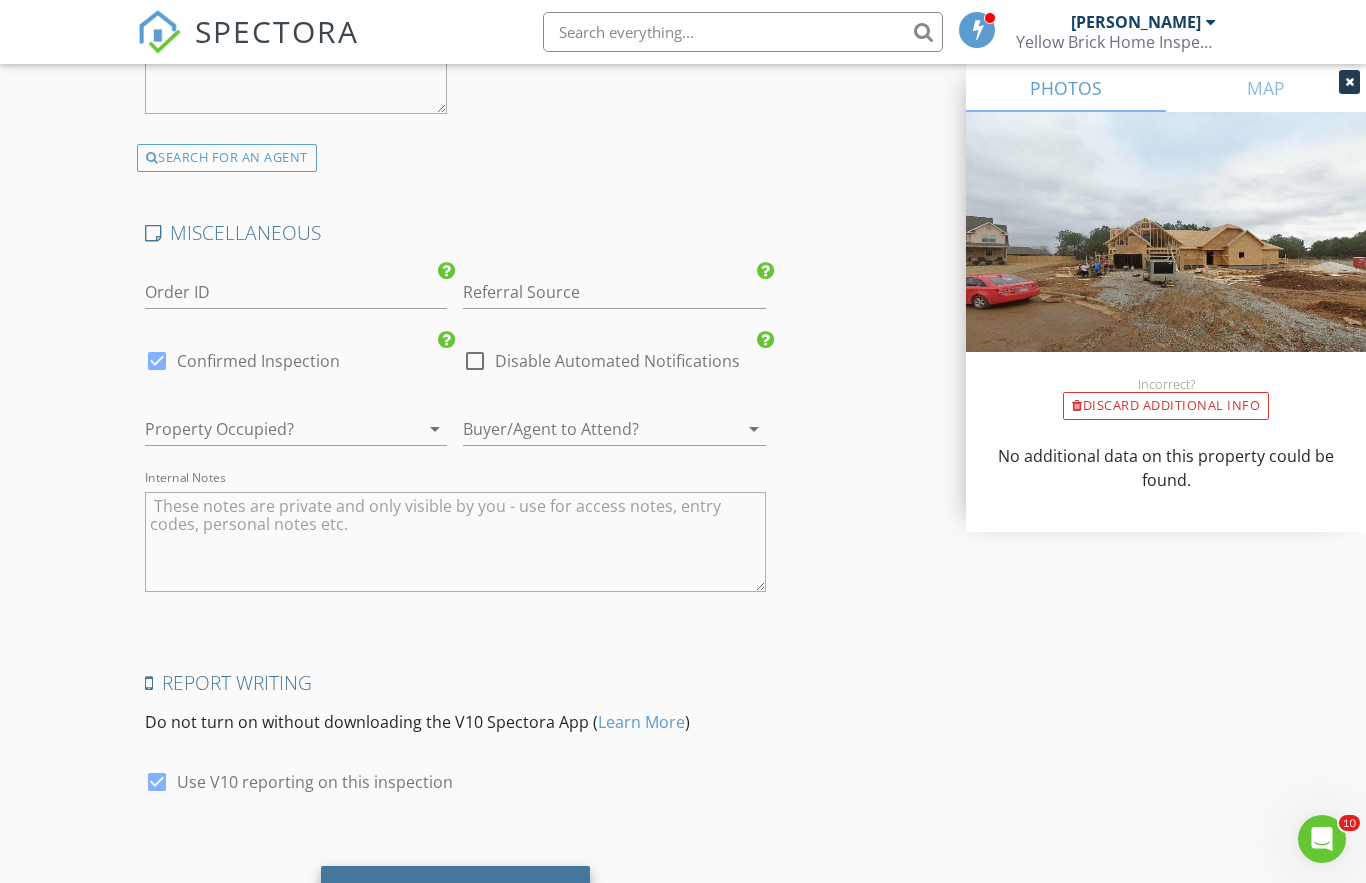click on "Save Inspection" at bounding box center [455, 892] 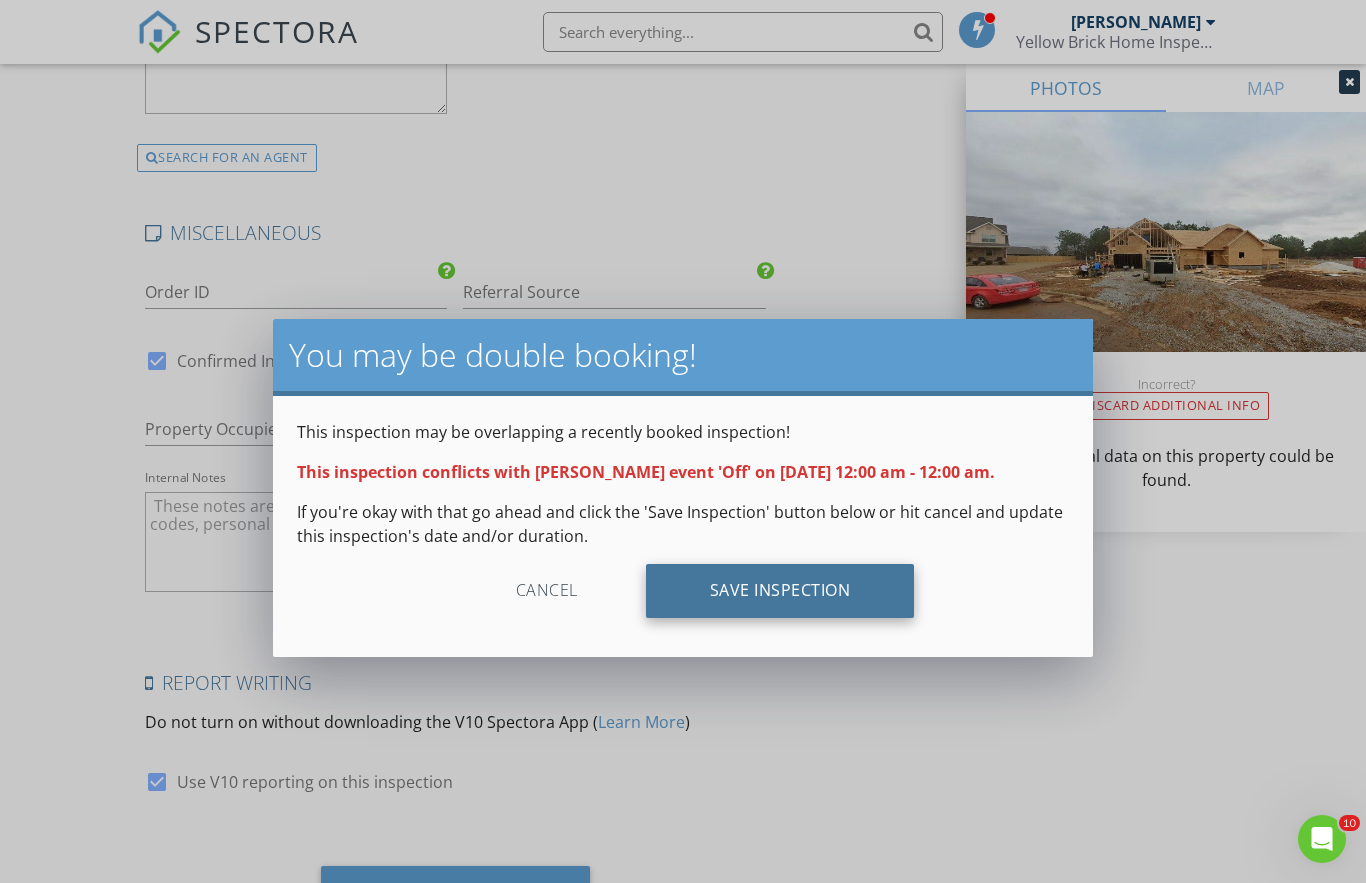 click on "Save Inspection" at bounding box center [780, 591] 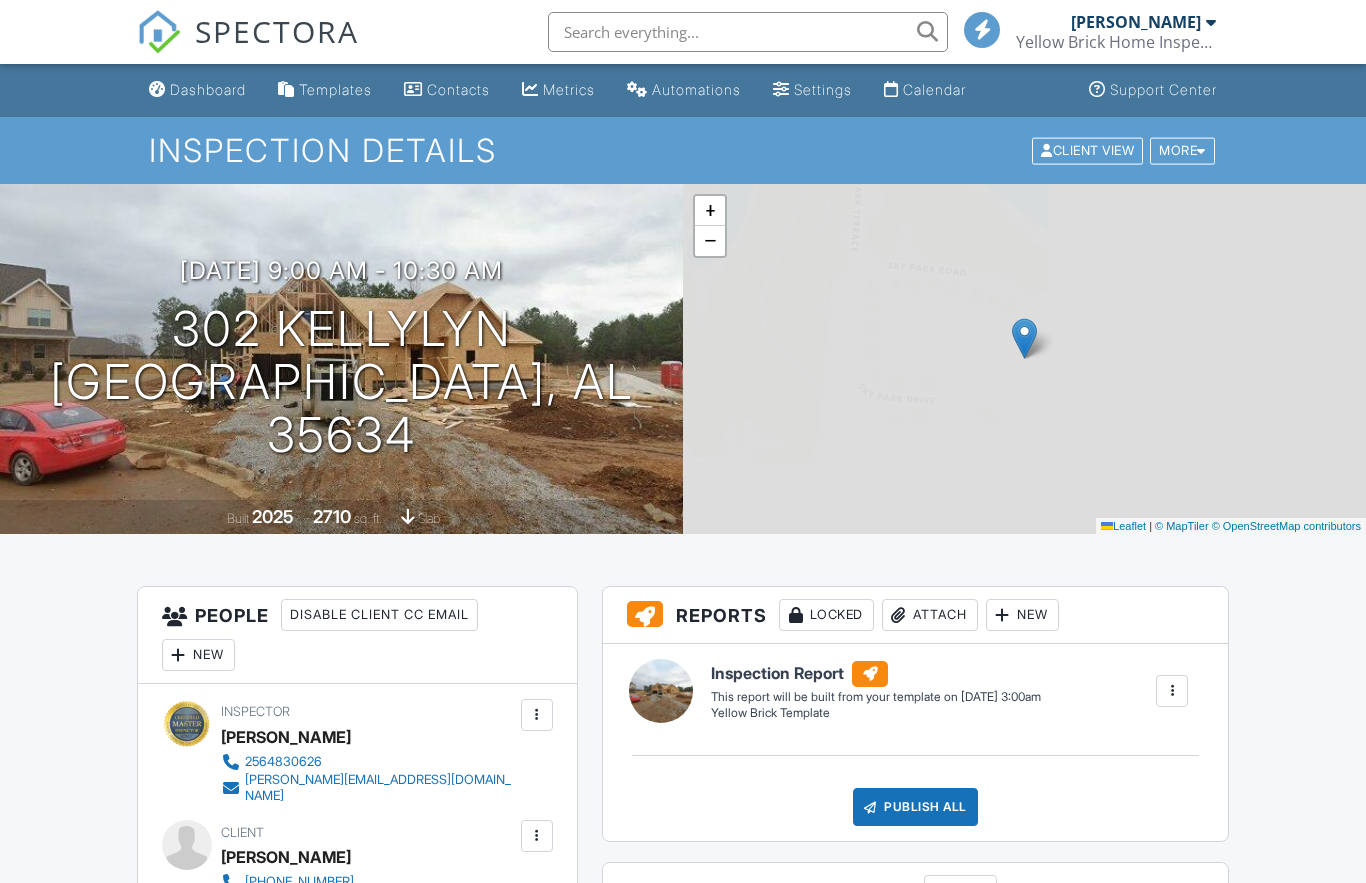 scroll, scrollTop: 0, scrollLeft: 0, axis: both 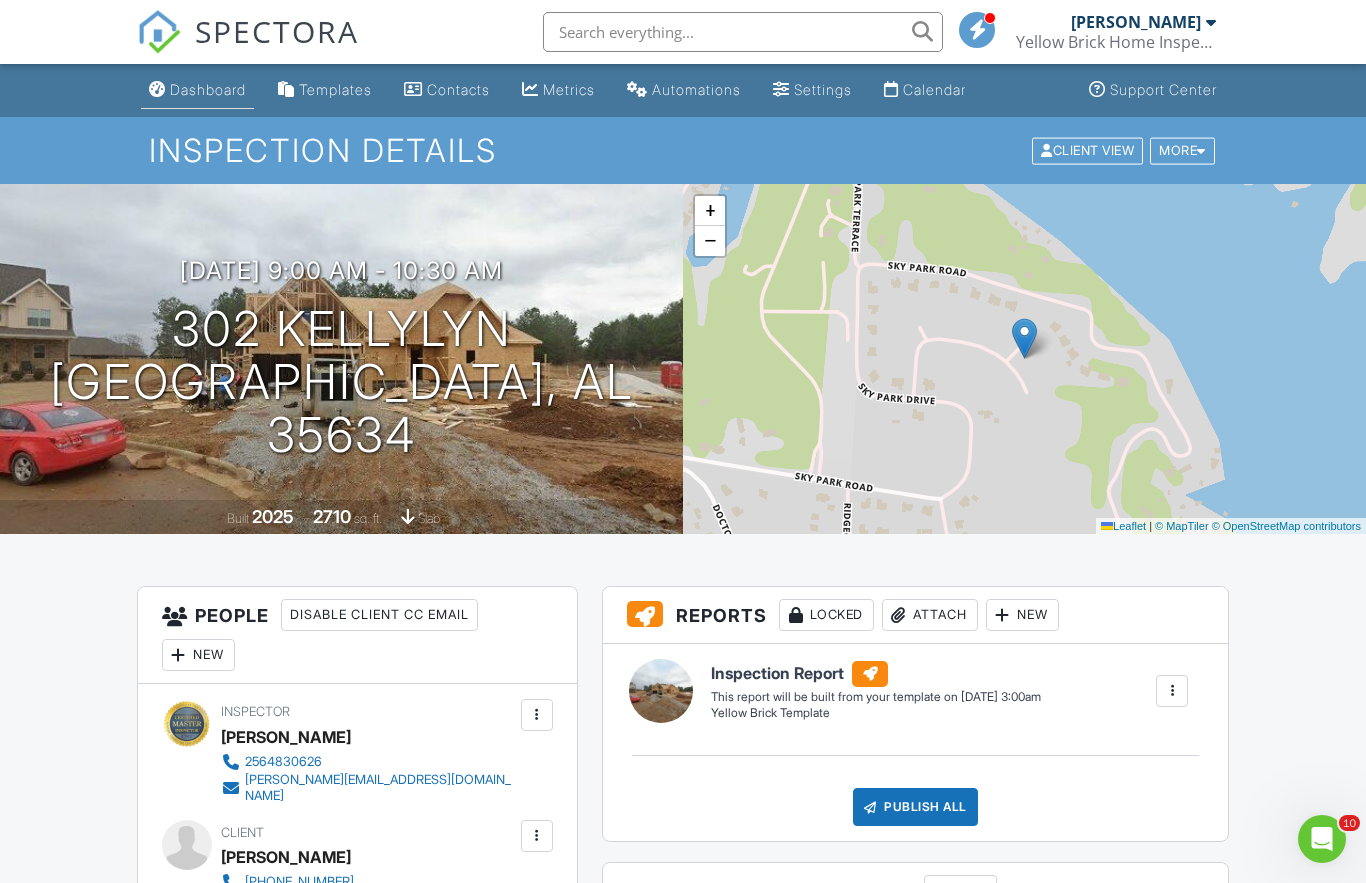 click on "Dashboard" at bounding box center [208, 89] 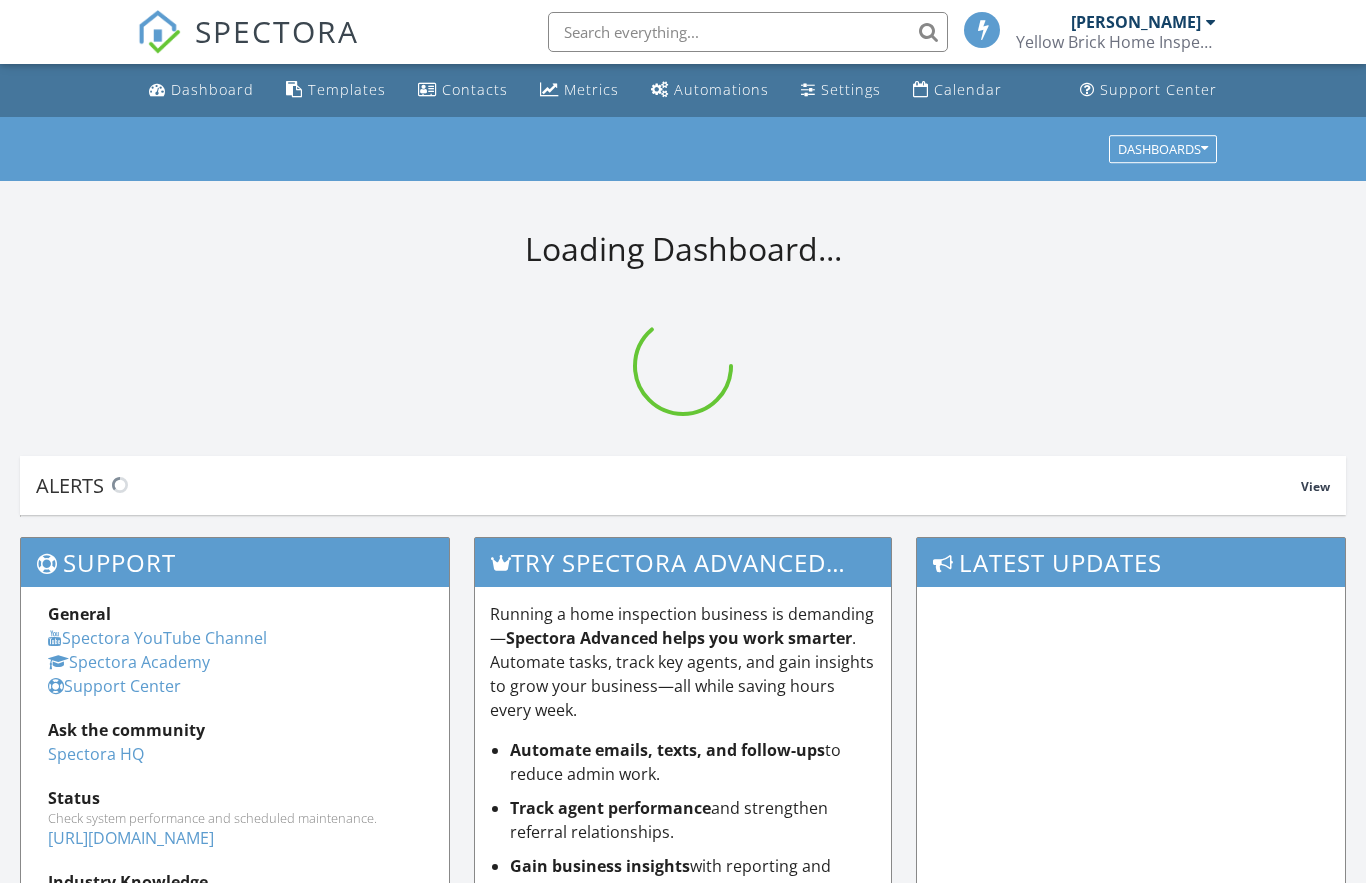 scroll, scrollTop: 0, scrollLeft: 0, axis: both 